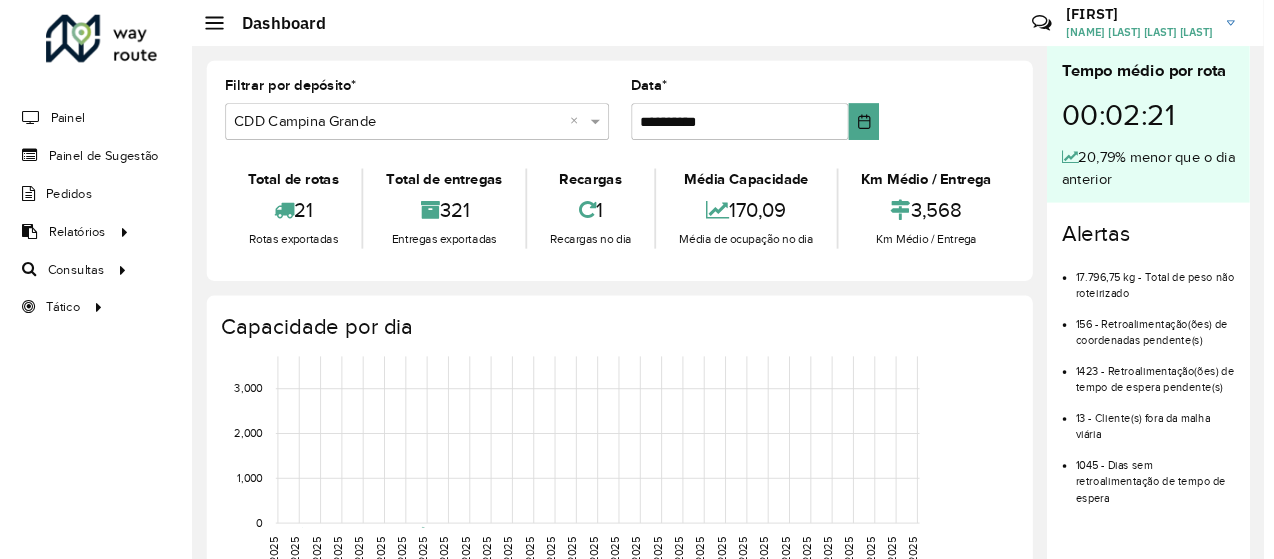 scroll, scrollTop: 0, scrollLeft: 0, axis: both 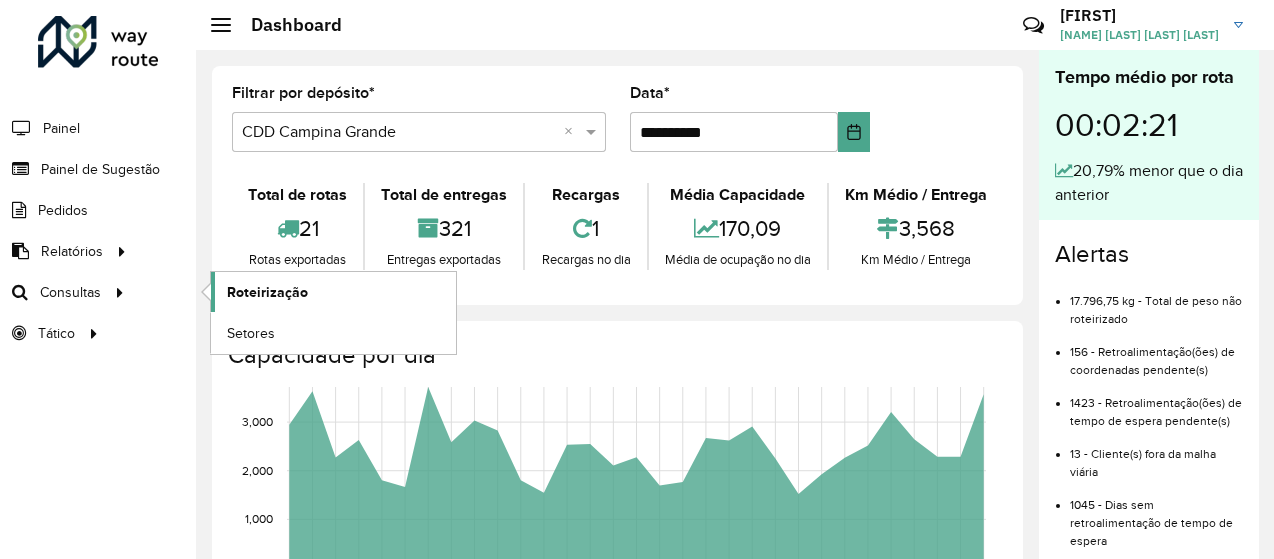 click on "Roteirização" 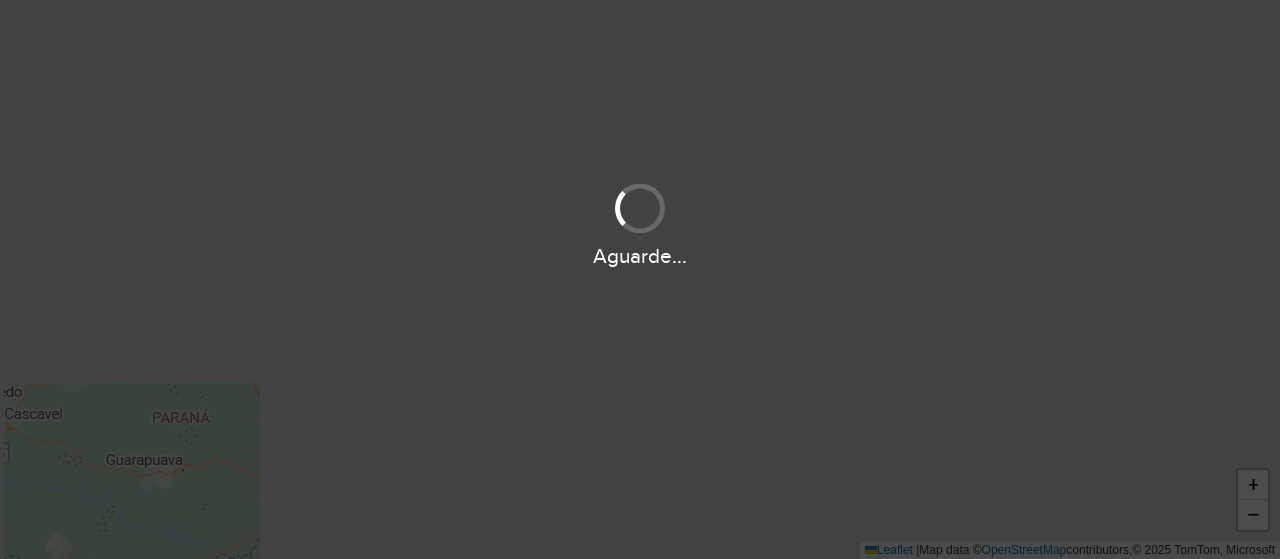 scroll, scrollTop: 0, scrollLeft: 0, axis: both 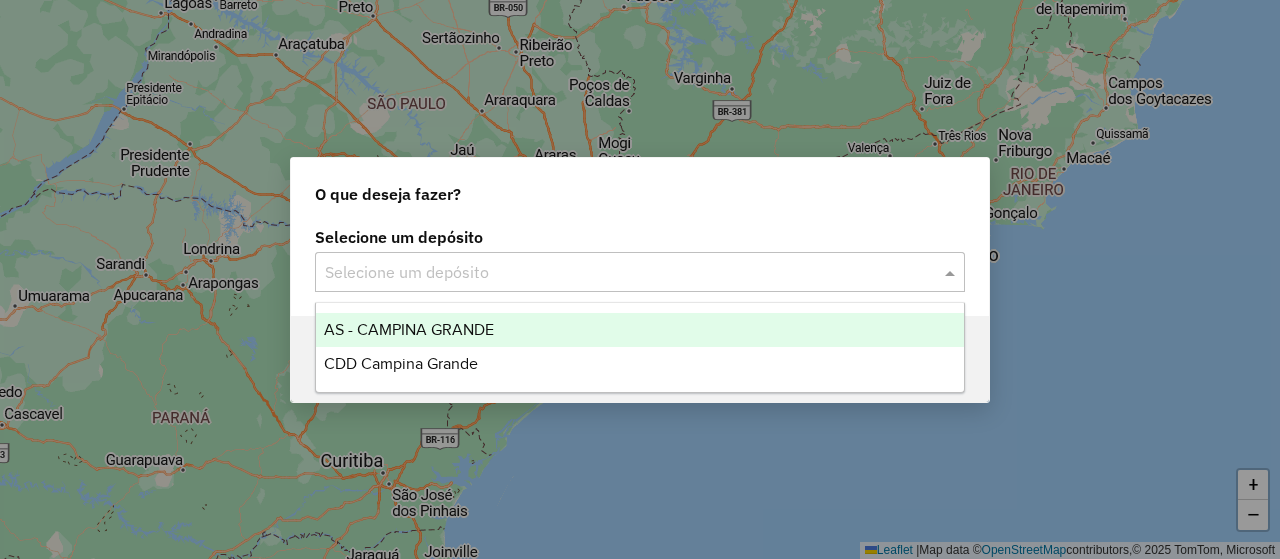 click 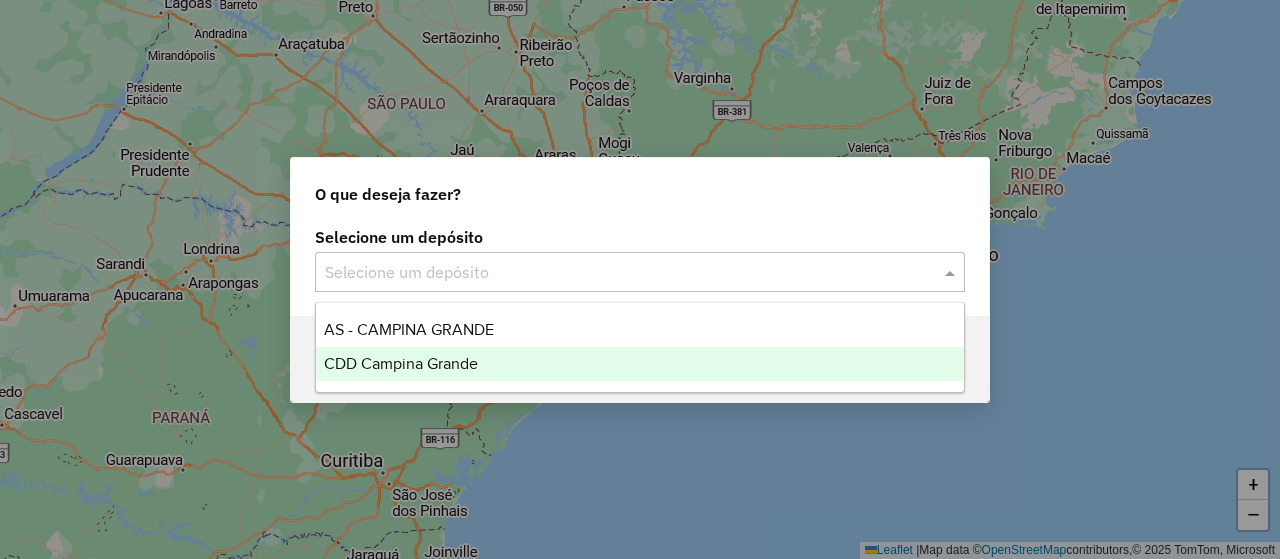 click on "CDD Campina Grande" at bounding box center [401, 363] 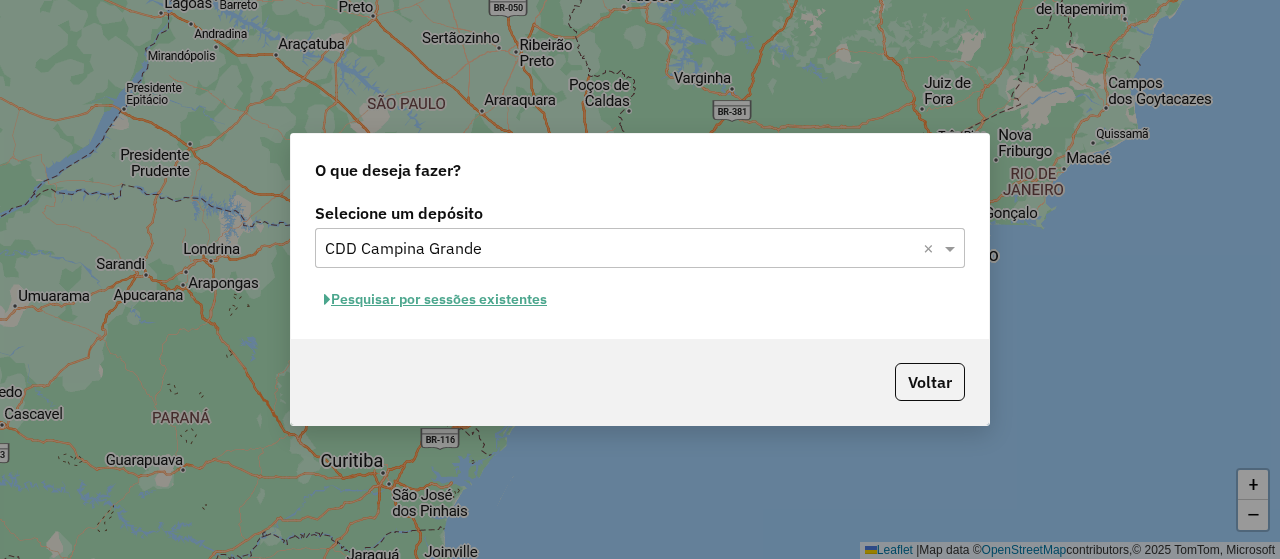 click on "Pesquisar por sessões existentes" 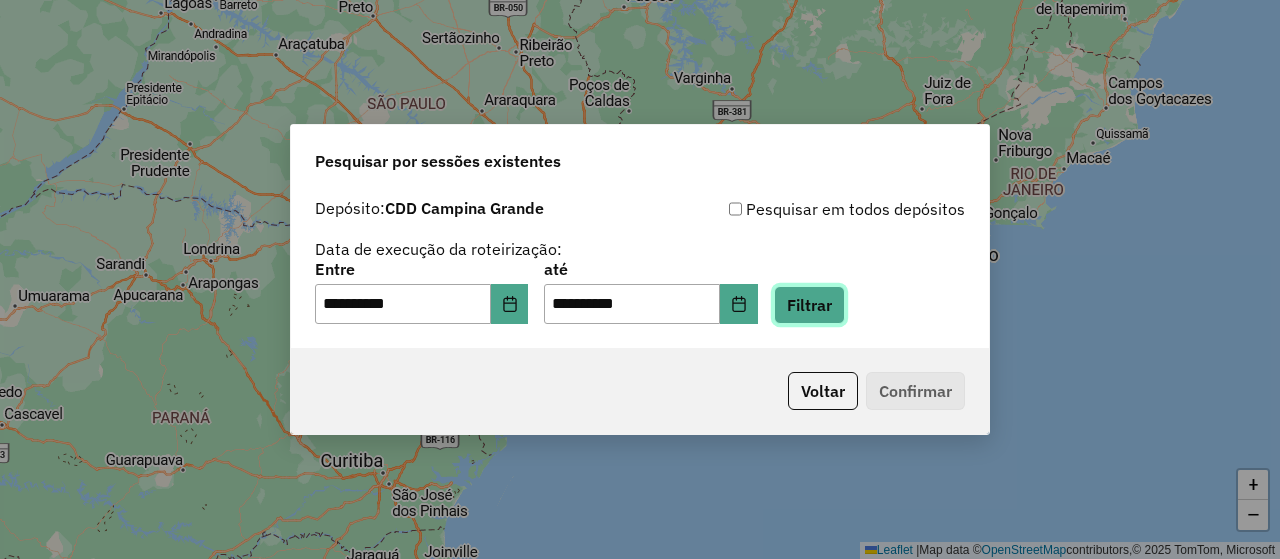 click on "Filtrar" 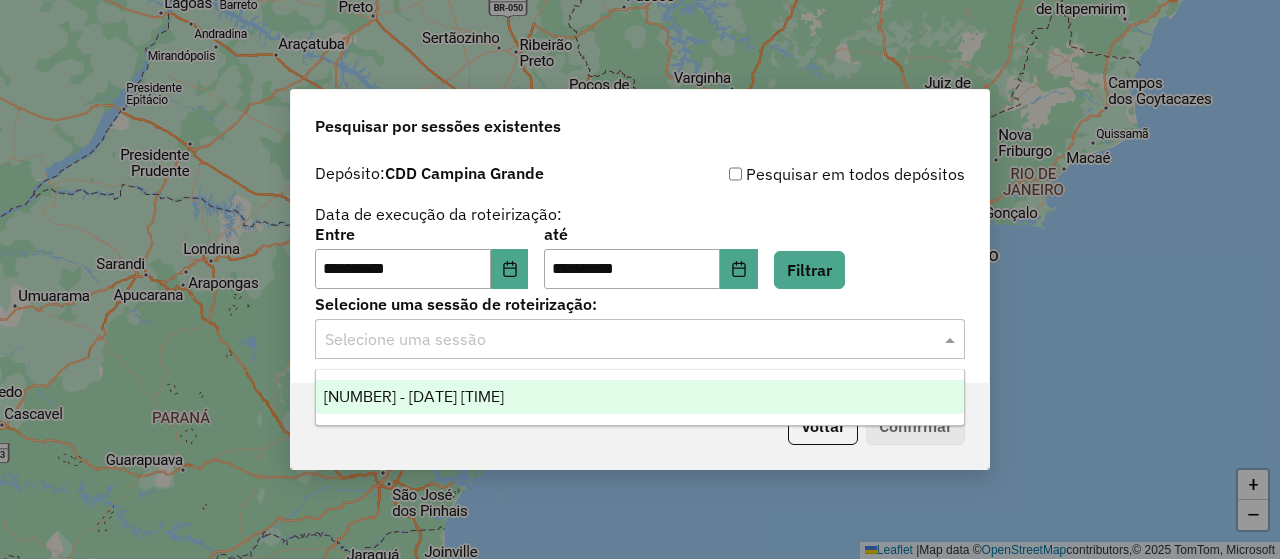 click 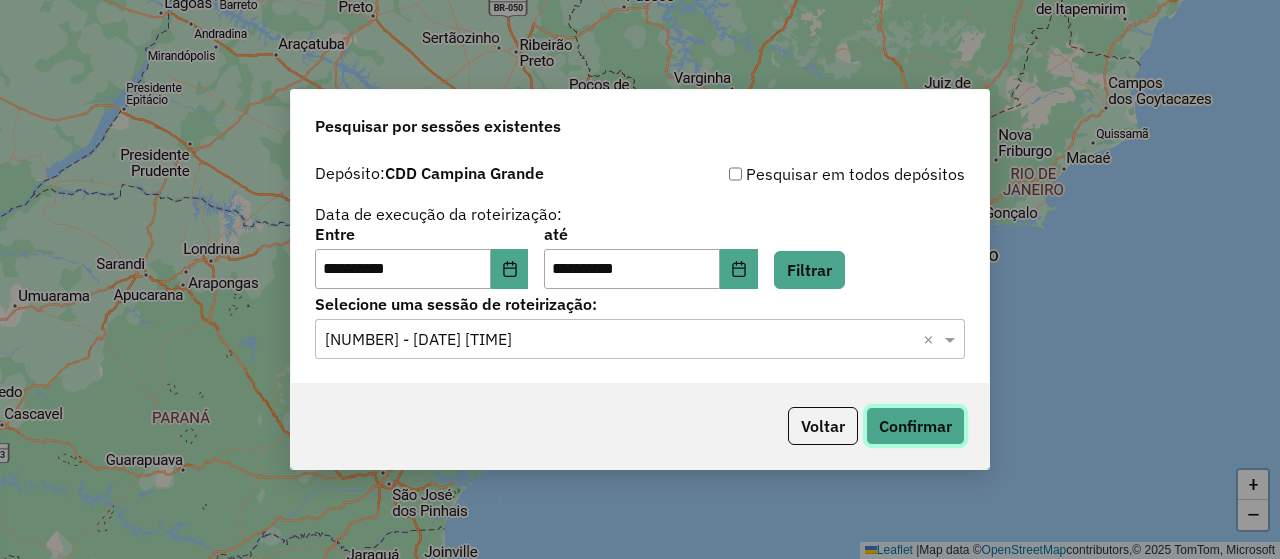 click on "Confirmar" 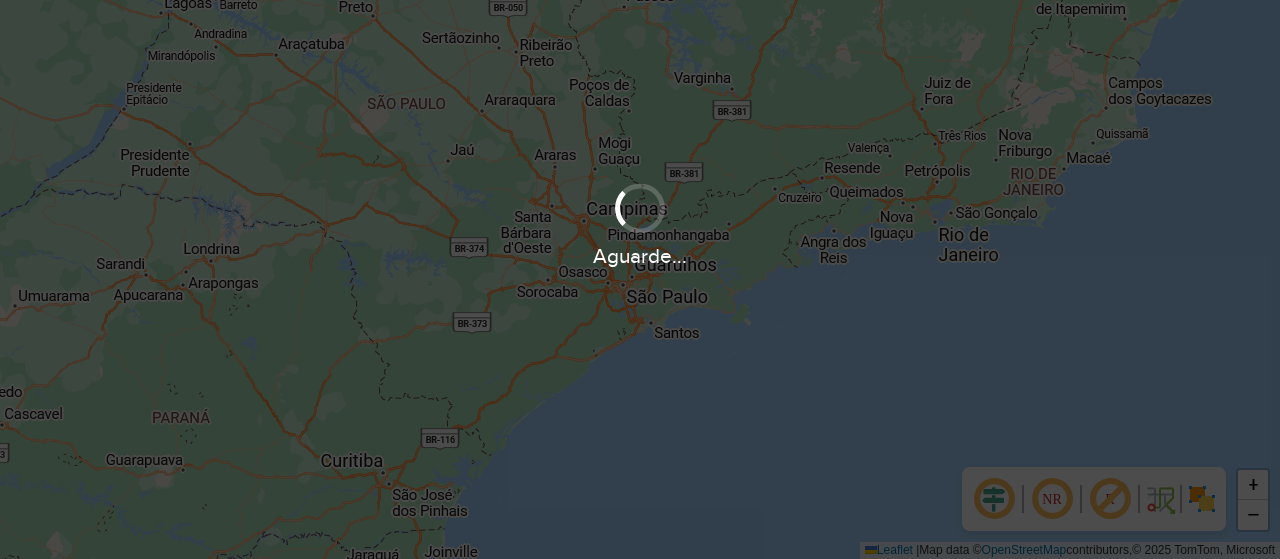 scroll, scrollTop: 0, scrollLeft: 0, axis: both 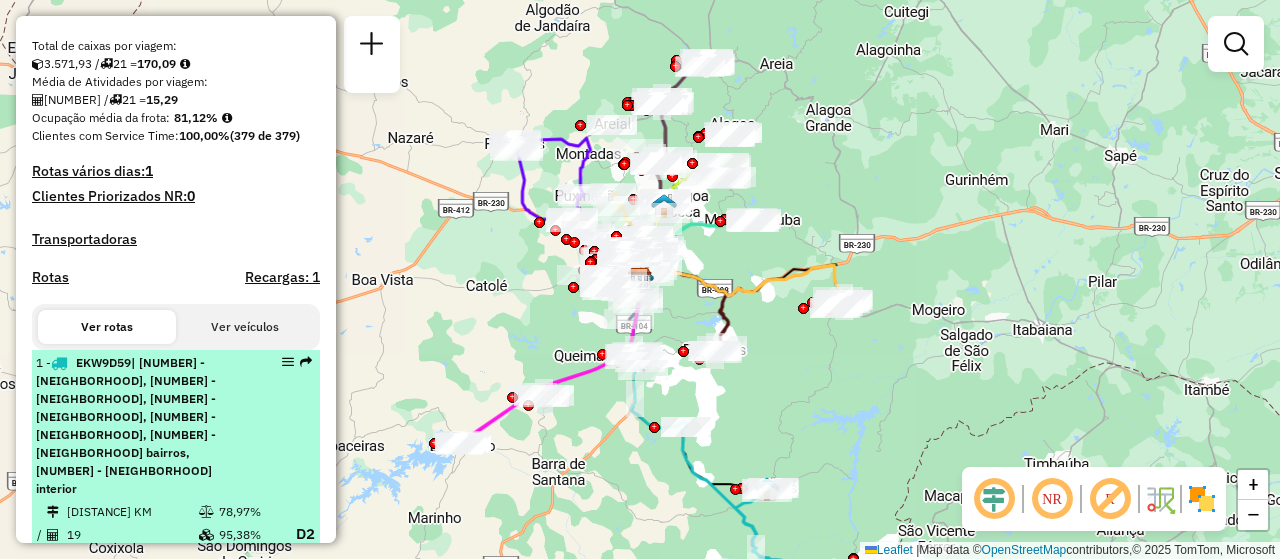 click on "| [NUMBER] - [NEIGHBORHOOD], [NUMBER] - [NEIGHBORHOOD], [NUMBER] - [NEIGHBORHOOD], [NUMBER] - [NEIGHBORHOOD], [NUMBER] - [NEIGHBORHOOD] bairros, [NUMBER] - [NEIGHBORHOOD] interior" at bounding box center [126, 425] 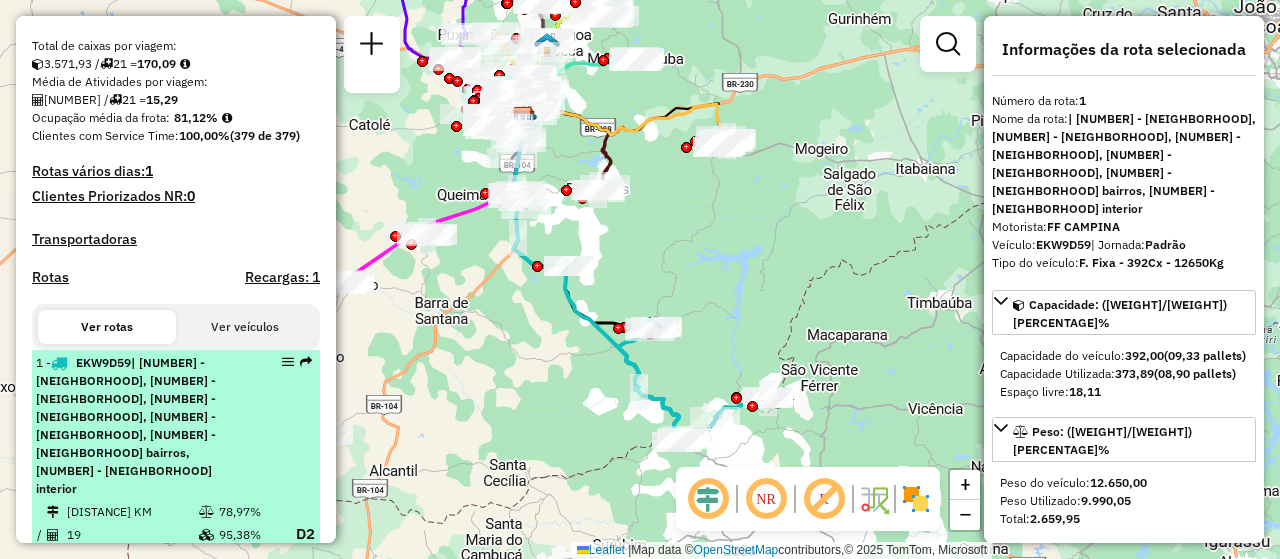 click on "| [NUMBER] - [NEIGHBORHOOD], [NUMBER] - [NEIGHBORHOOD], [NUMBER] - [NEIGHBORHOOD], [NUMBER] - [NEIGHBORHOOD], [NUMBER] - [NEIGHBORHOOD] bairros, [NUMBER] - [NEIGHBORHOOD] interior" at bounding box center (126, 425) 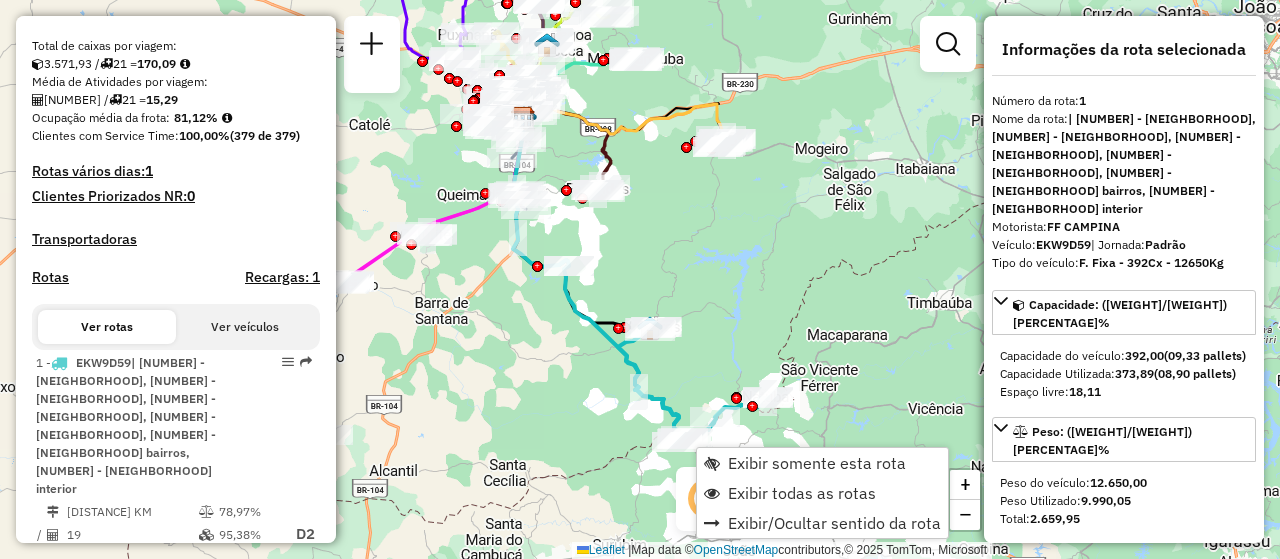scroll, scrollTop: 752, scrollLeft: 0, axis: vertical 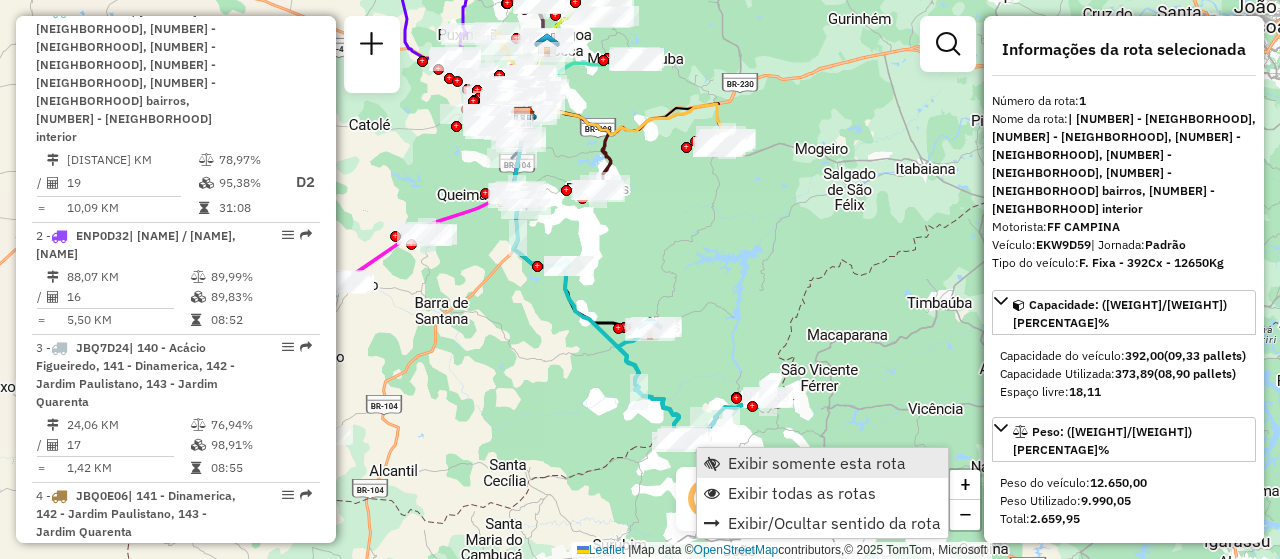 click on "Exibir somente esta rota" at bounding box center (817, 463) 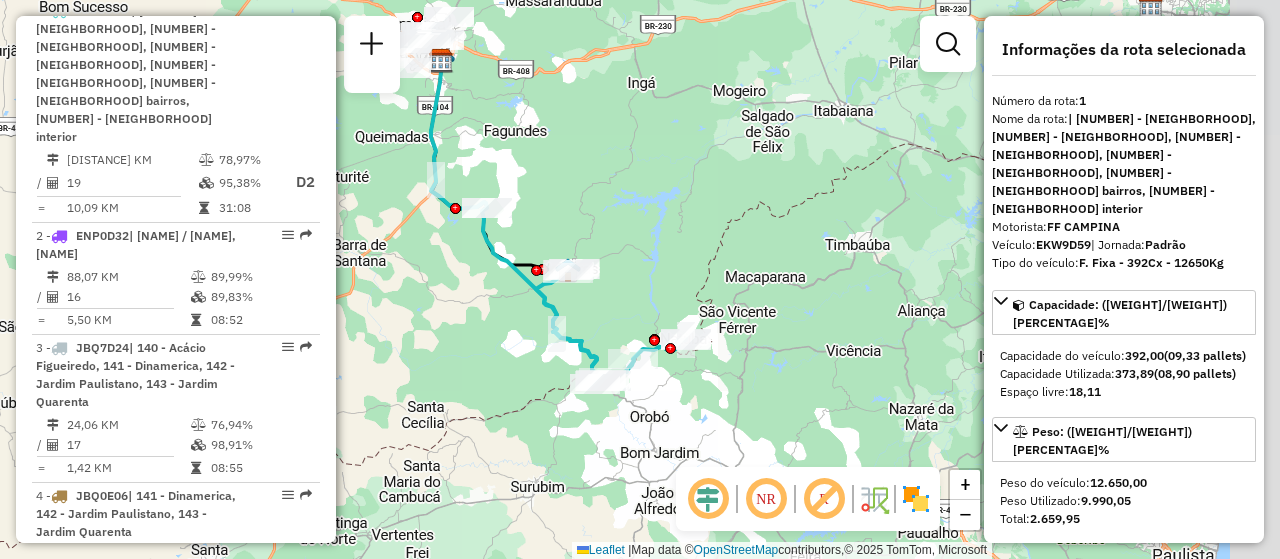 drag, startPoint x: 607, startPoint y: 422, endPoint x: 525, endPoint y: 364, distance: 100.43903 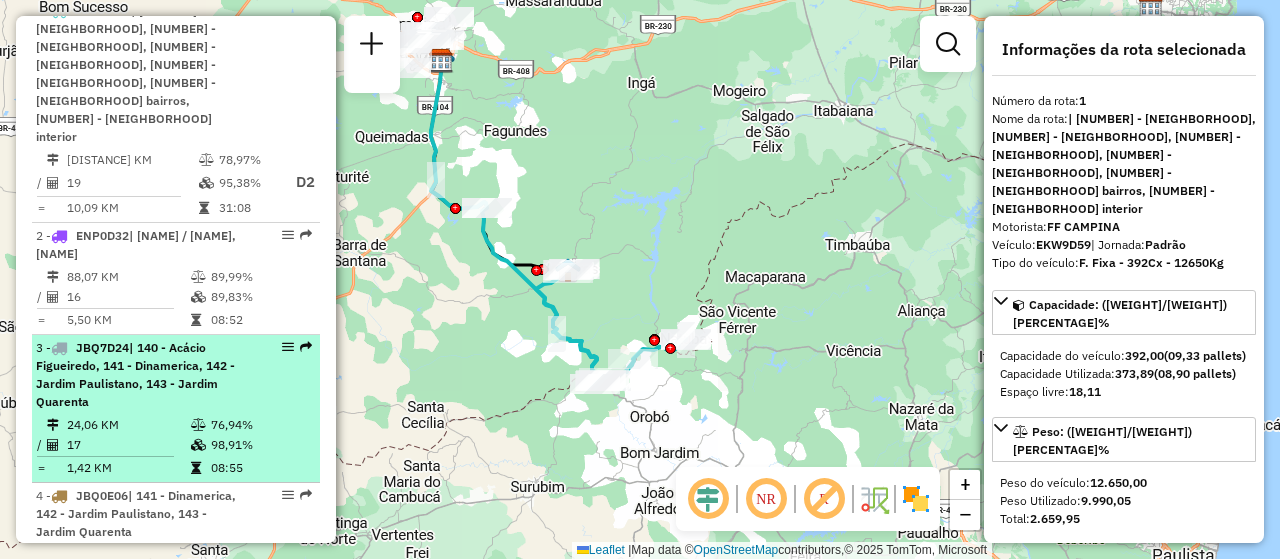 scroll, scrollTop: 652, scrollLeft: 0, axis: vertical 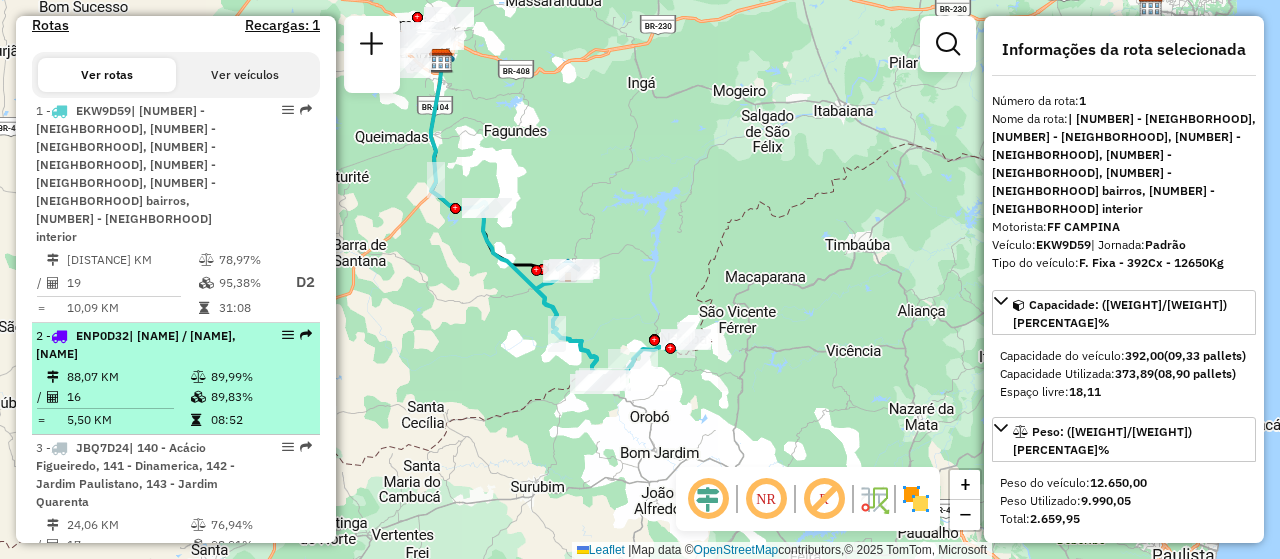 click on "| [NAME] / [NAME], [NAME]" at bounding box center [136, 344] 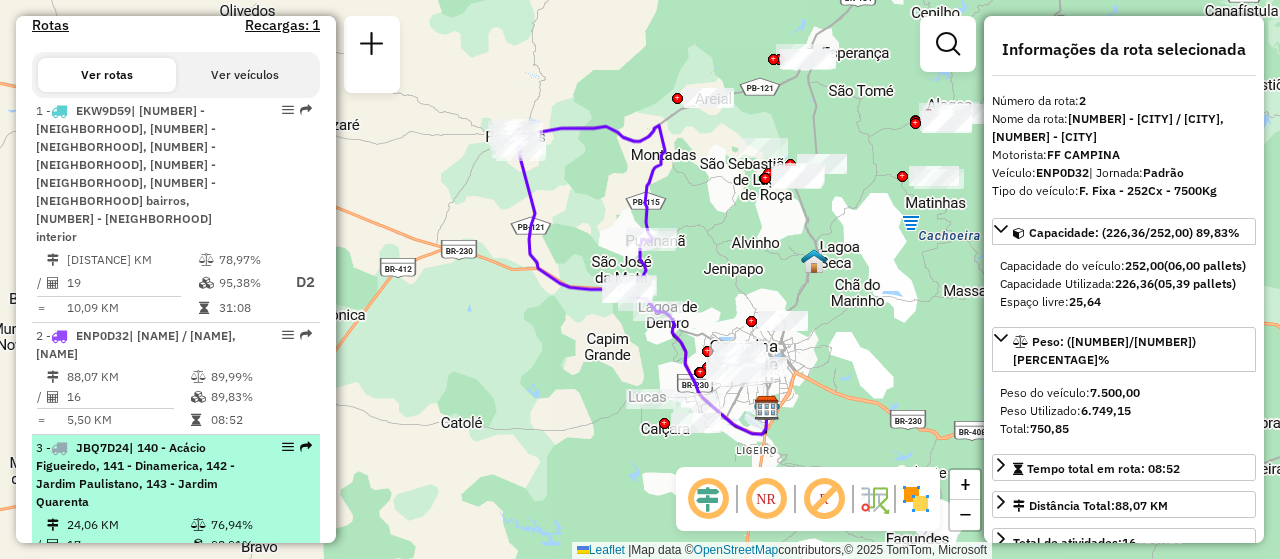 click on "3 - [PLATE] | 140 - [LAST], 141 - [LAST], 142 - [LAST], 143 - [LAST]" at bounding box center [142, 475] 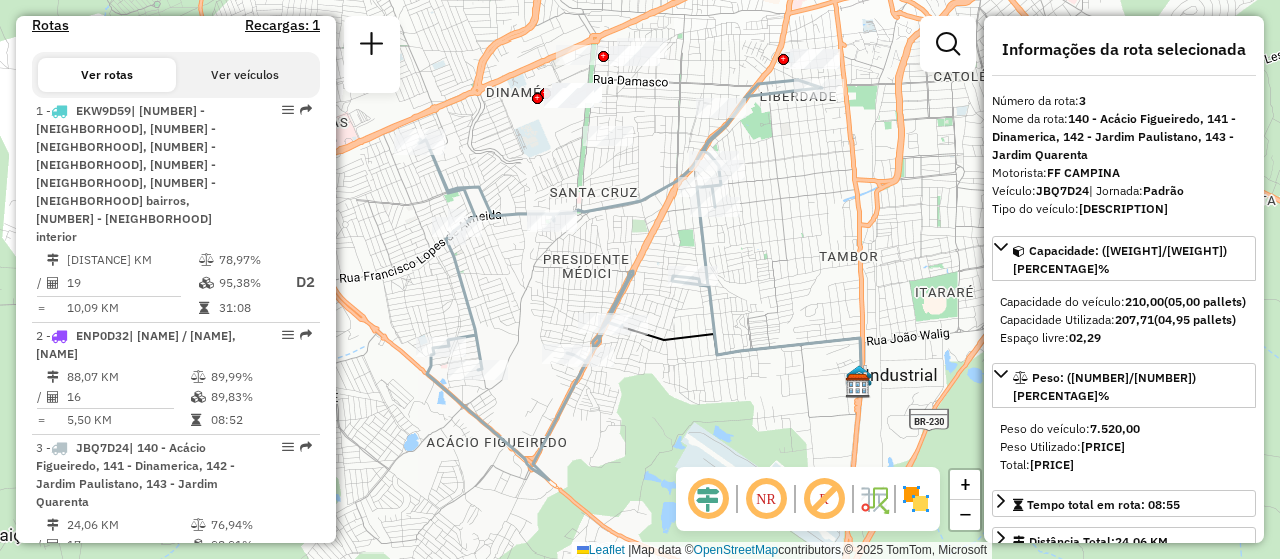 click 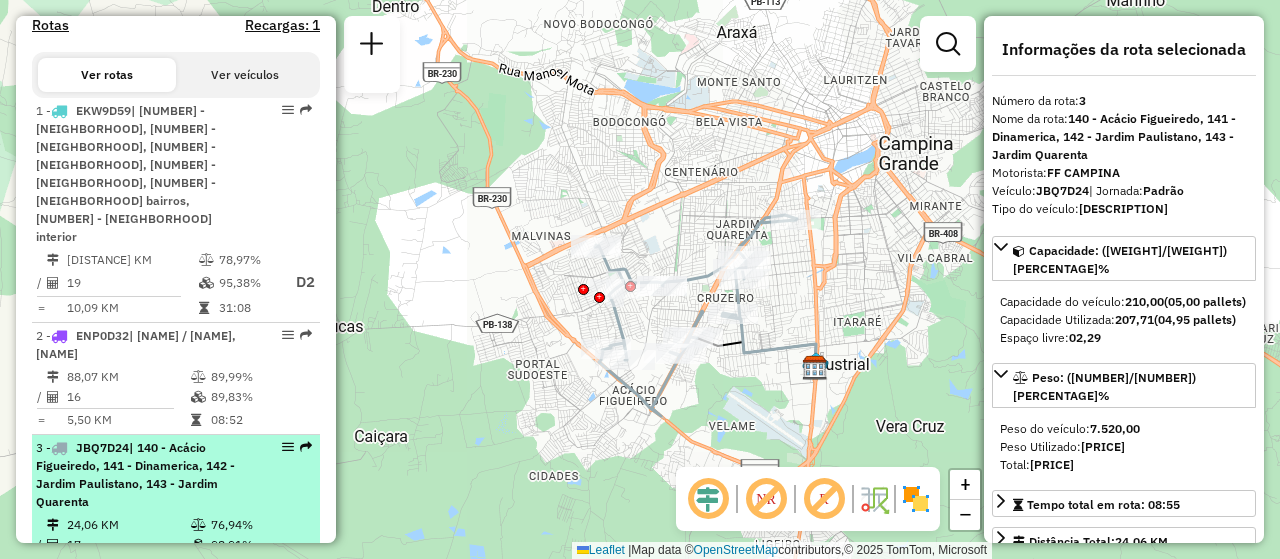click on "3 - [PLATE] | 140 - [LAST], 141 - [LAST], 142 - [LAST], 143 - [LAST]" at bounding box center (142, 475) 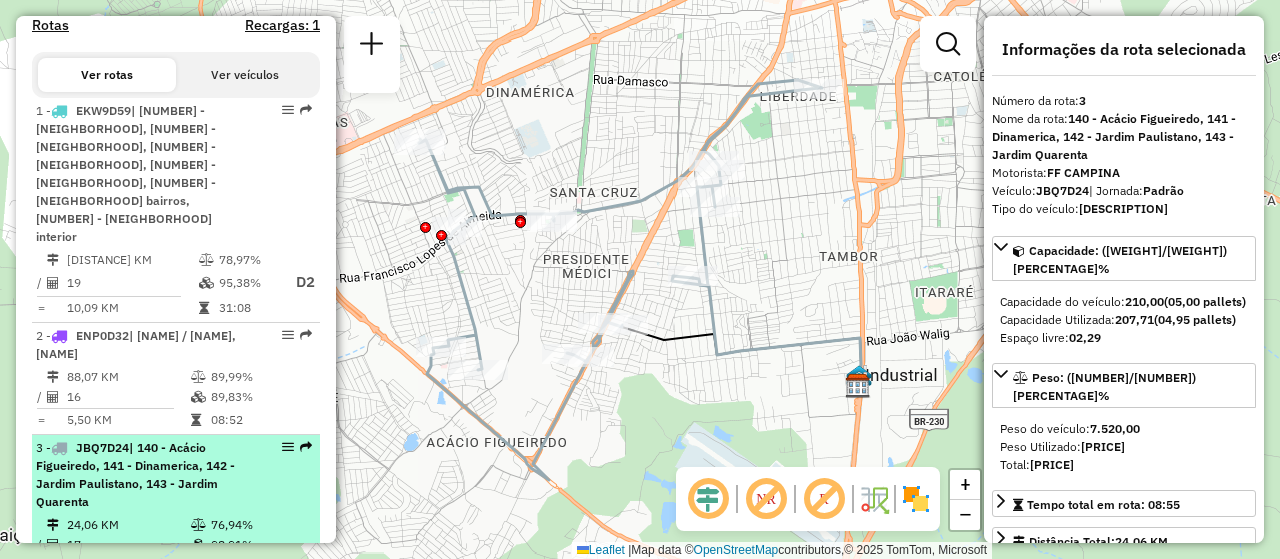 scroll, scrollTop: 752, scrollLeft: 0, axis: vertical 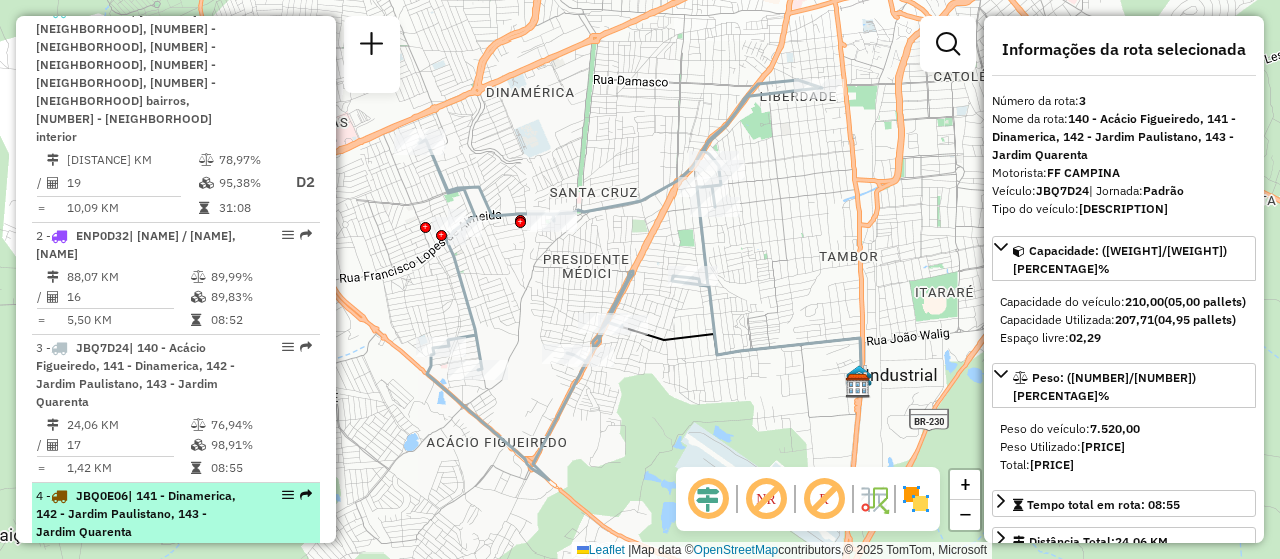 click on "[NUMBER] - [STREET_CODE] | [NUMBER] - [NEIGHBORHOOD], [NUMBER] - [NEIGHBORHOOD], [NUMBER] - [NEIGHBORHOOD]" at bounding box center (142, 514) 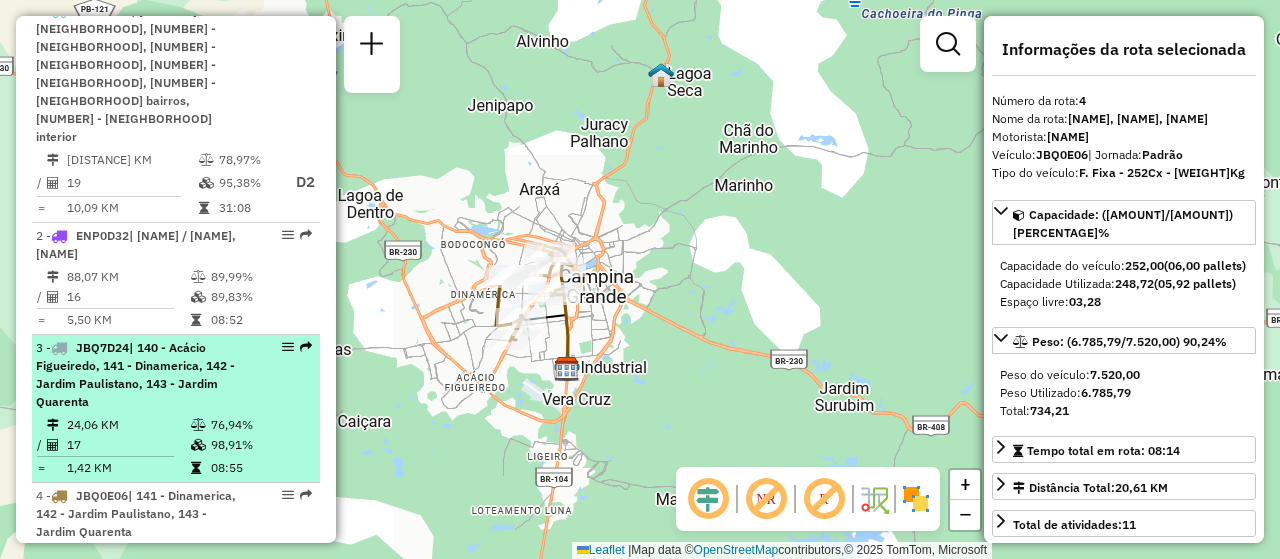 scroll, scrollTop: 1052, scrollLeft: 0, axis: vertical 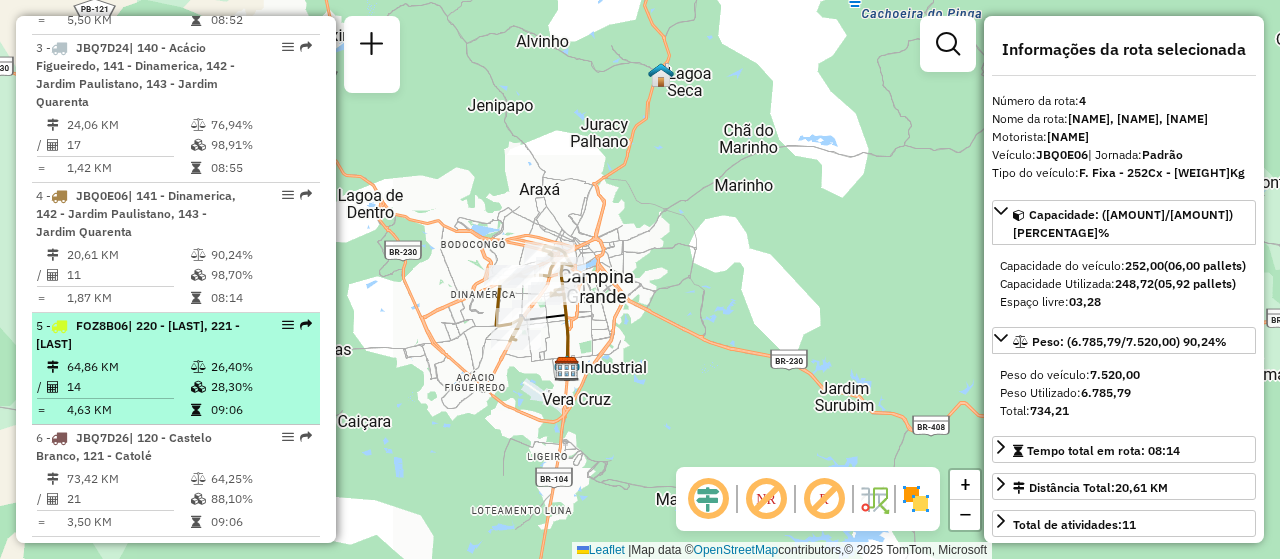 click on "| 220 - [LAST], 221 - [LAST]" at bounding box center (138, 334) 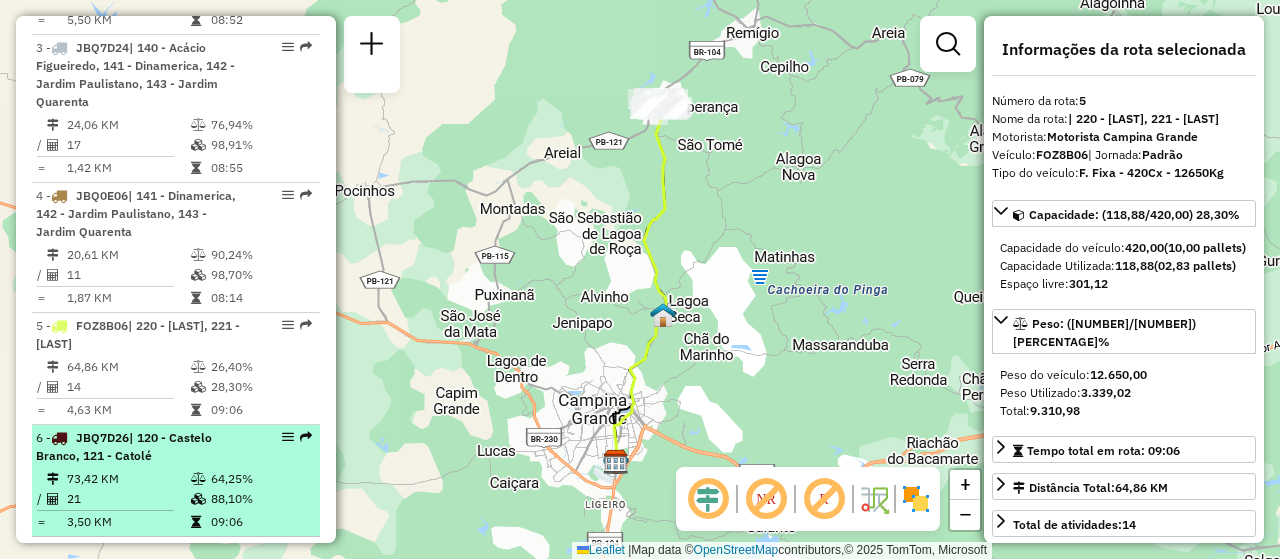 click on "6 - [PLATE] | 120 - [LAST], 121 - [LAST]" at bounding box center (142, 447) 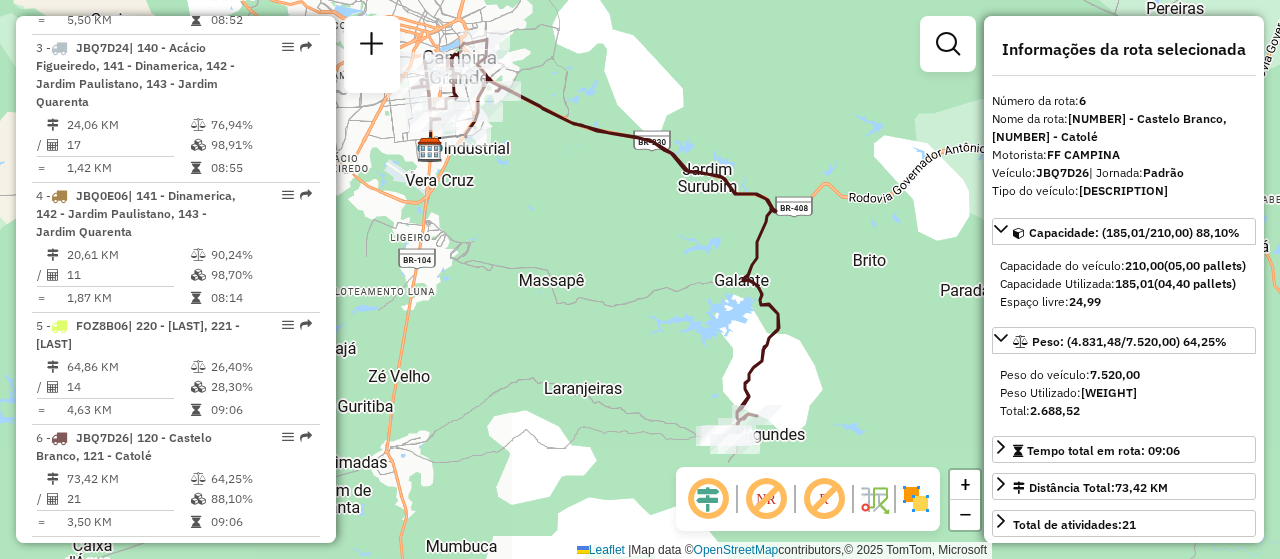 drag, startPoint x: 637, startPoint y: 365, endPoint x: 584, endPoint y: 329, distance: 64.070274 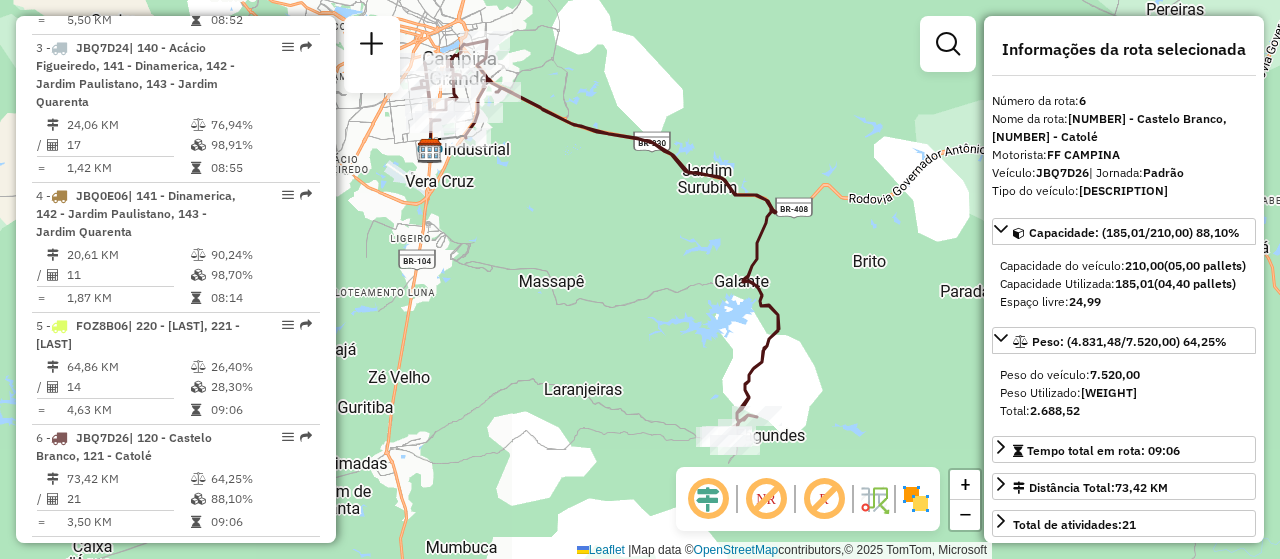 scroll, scrollTop: 1252, scrollLeft: 0, axis: vertical 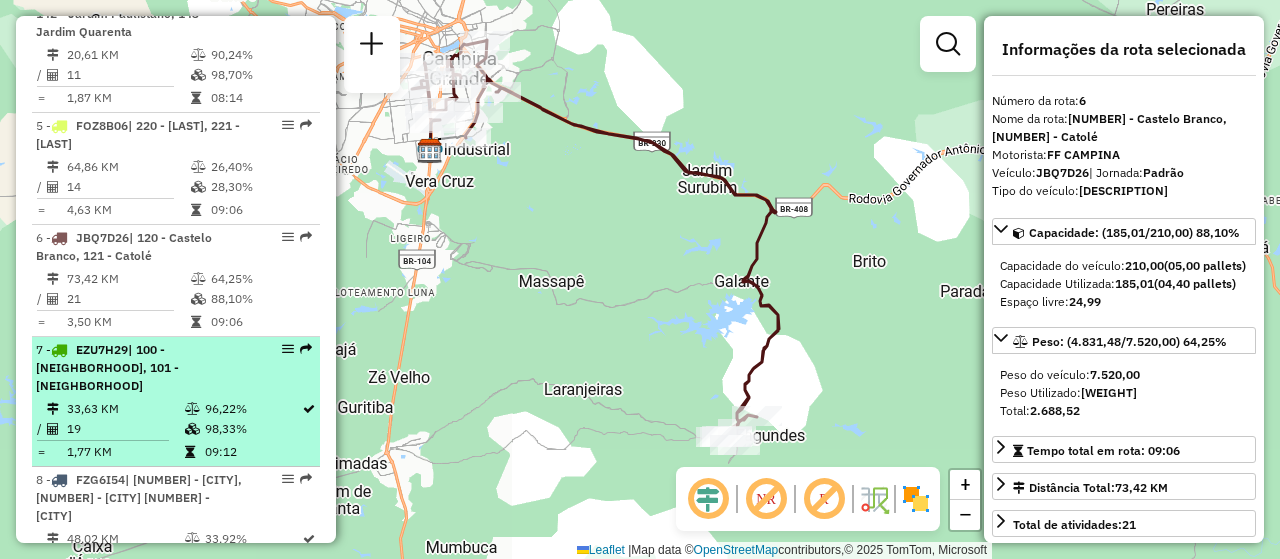 click on "33,63 KM" at bounding box center [125, 409] 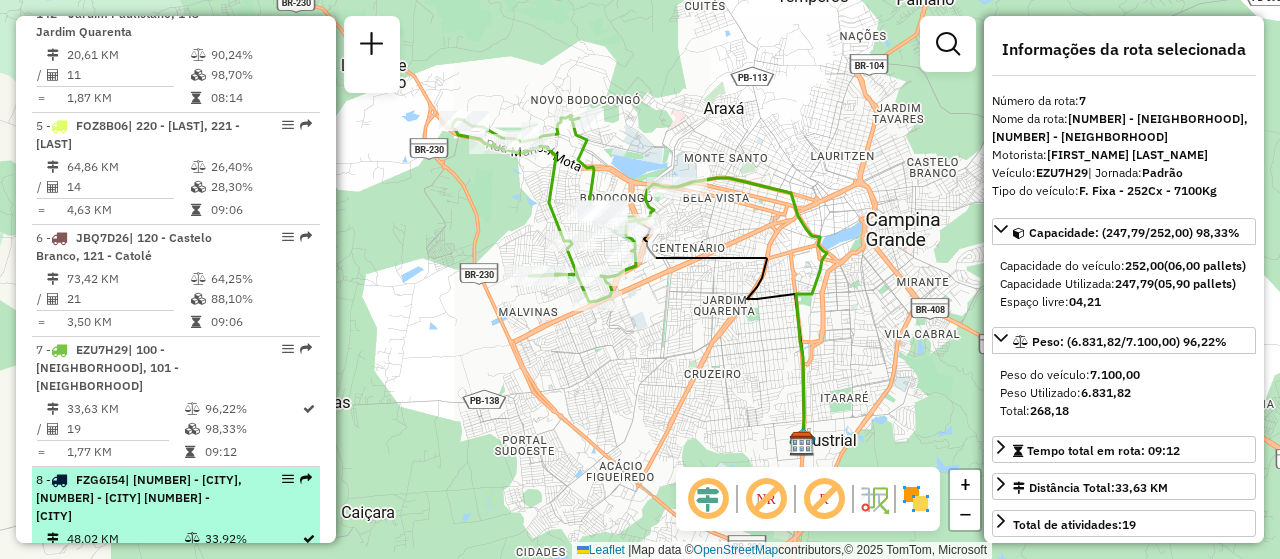 click on "8 - [PLATE] | 340 - [LAST], 341 - [LAST], 342 - [LAST]" at bounding box center (142, 498) 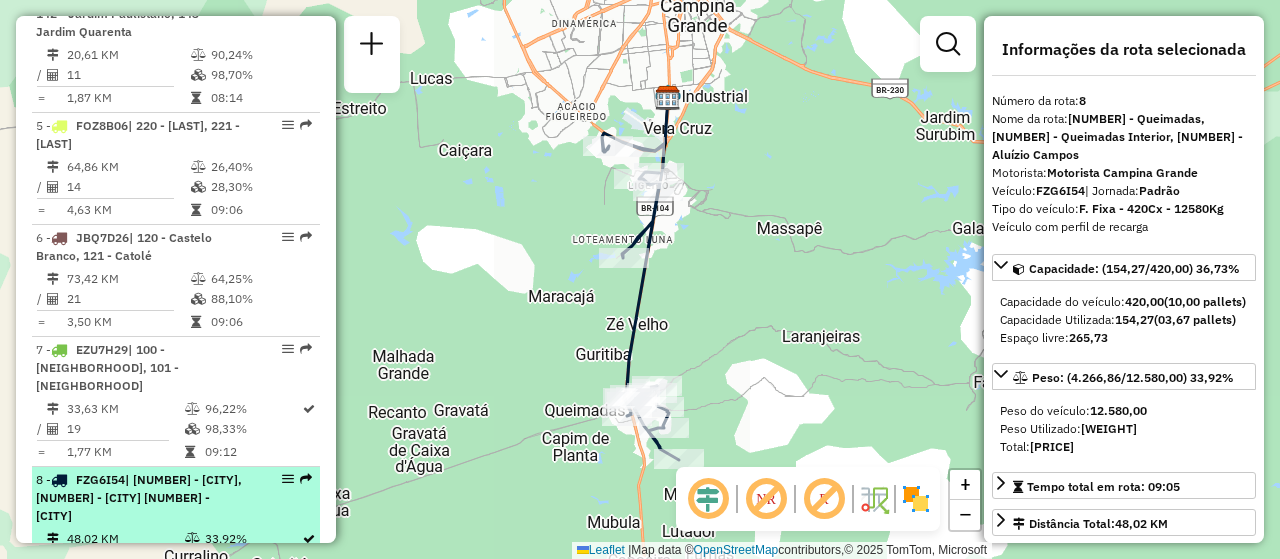 scroll, scrollTop: 1352, scrollLeft: 0, axis: vertical 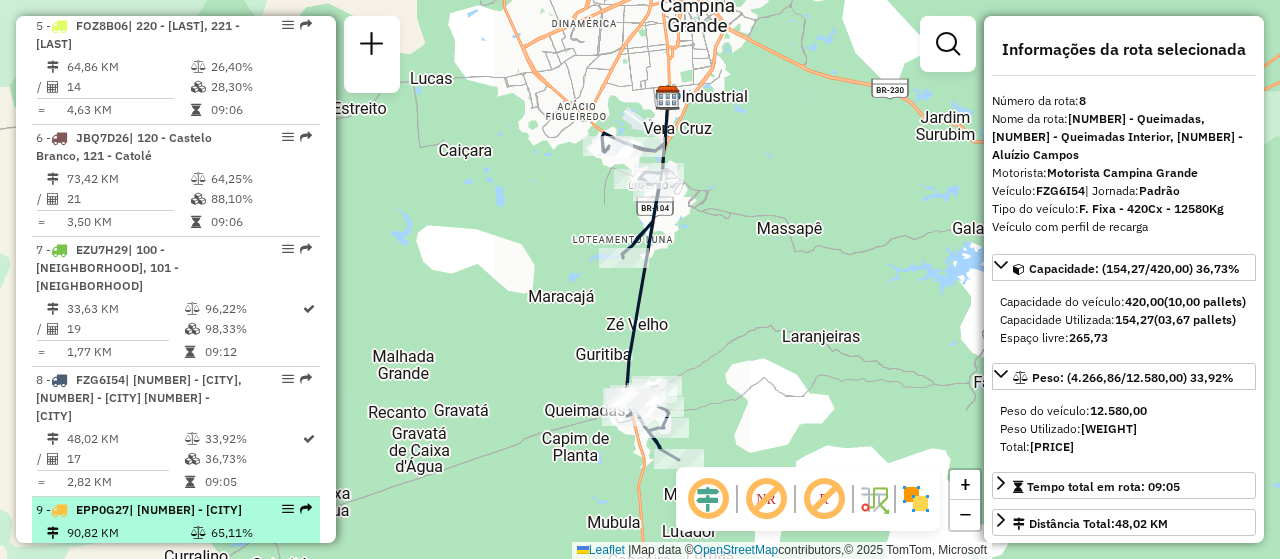 click on "[NUMBER] | [NUMBER] - Ingá" at bounding box center [142, 510] 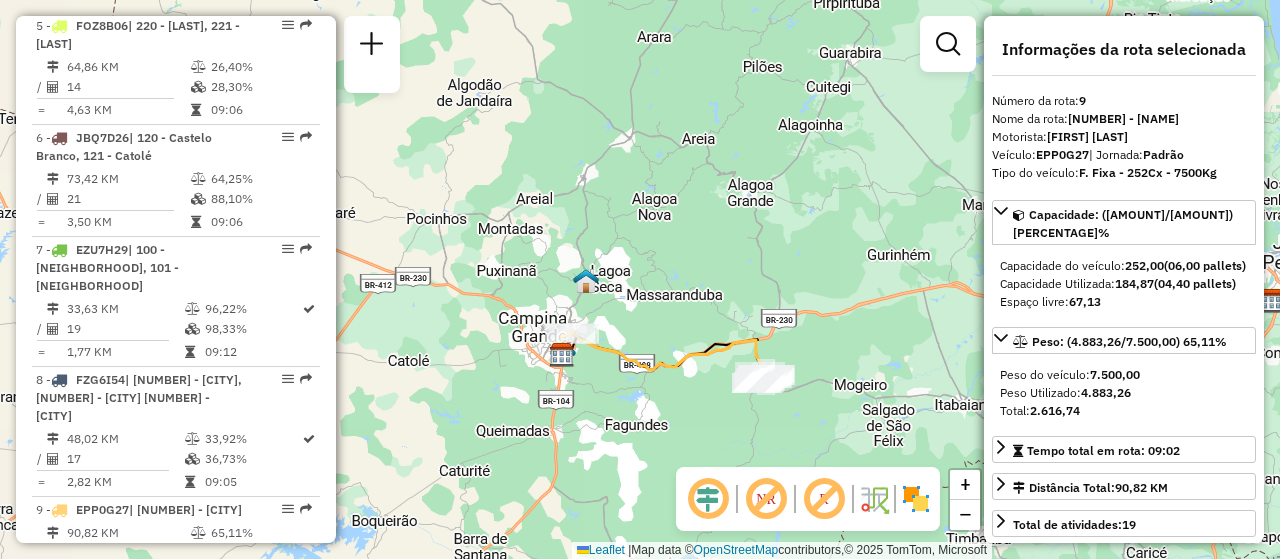 scroll, scrollTop: 1452, scrollLeft: 0, axis: vertical 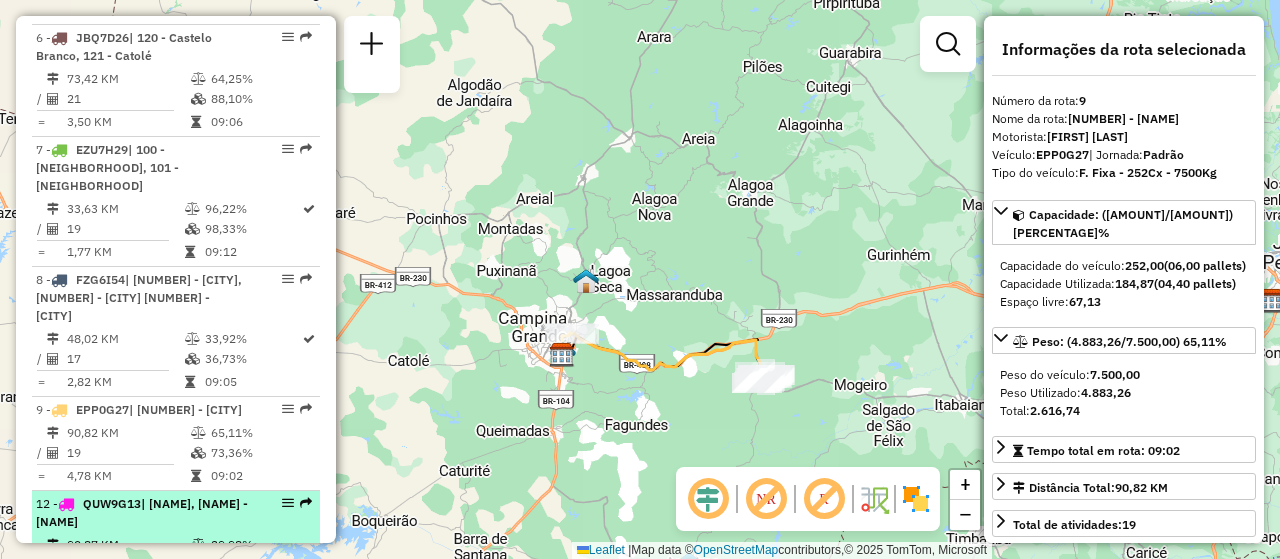 click on "12 -       QUW9G13   | 325 - Curralinho, 328 - Caturité" at bounding box center (142, 513) 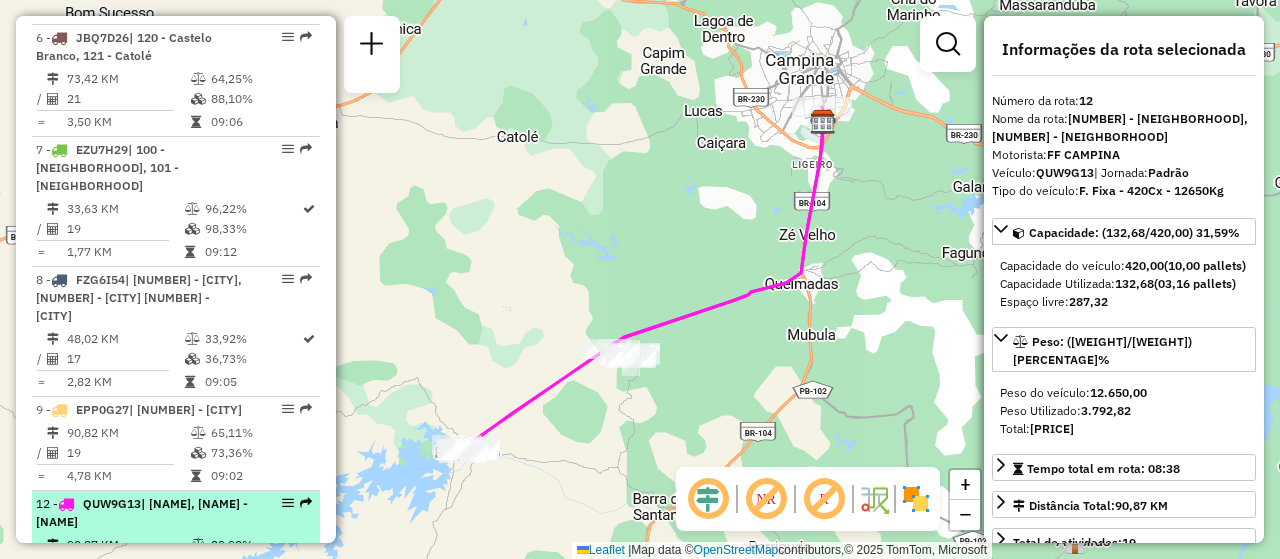scroll, scrollTop: 1552, scrollLeft: 0, axis: vertical 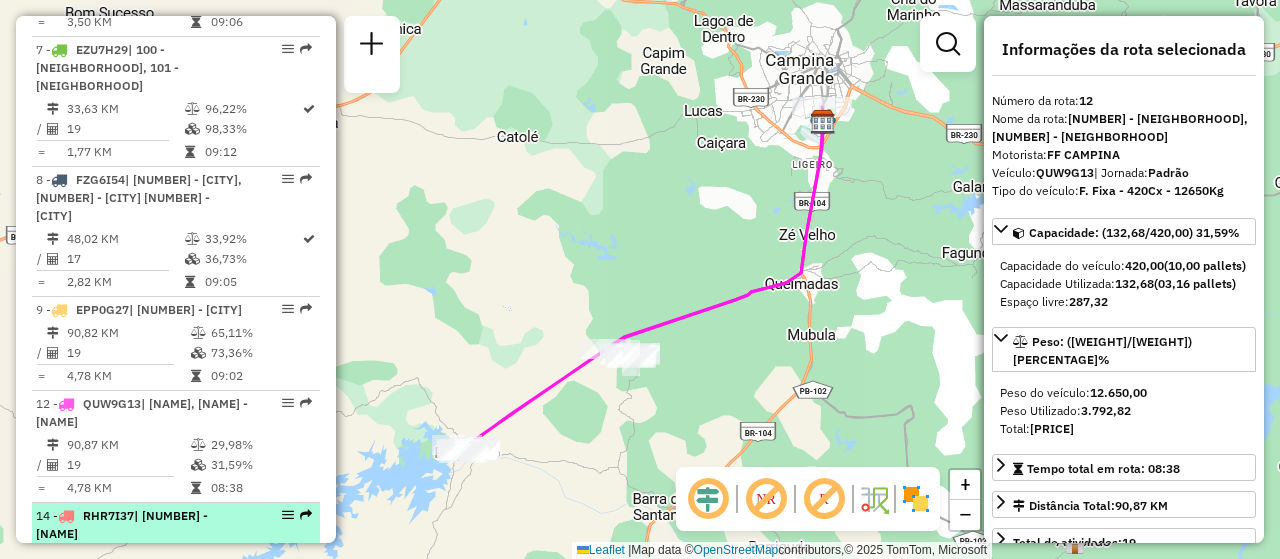 click on "[PHONE] - [POSTAL_CODE] | [NUMBER] - [CITY], [CITY] [NUMBER] - [CITY] [PERCENTAGE] / [NUMBER] [PERCENTAGE] = [NUMBER] [TIME]" at bounding box center (176, 559) 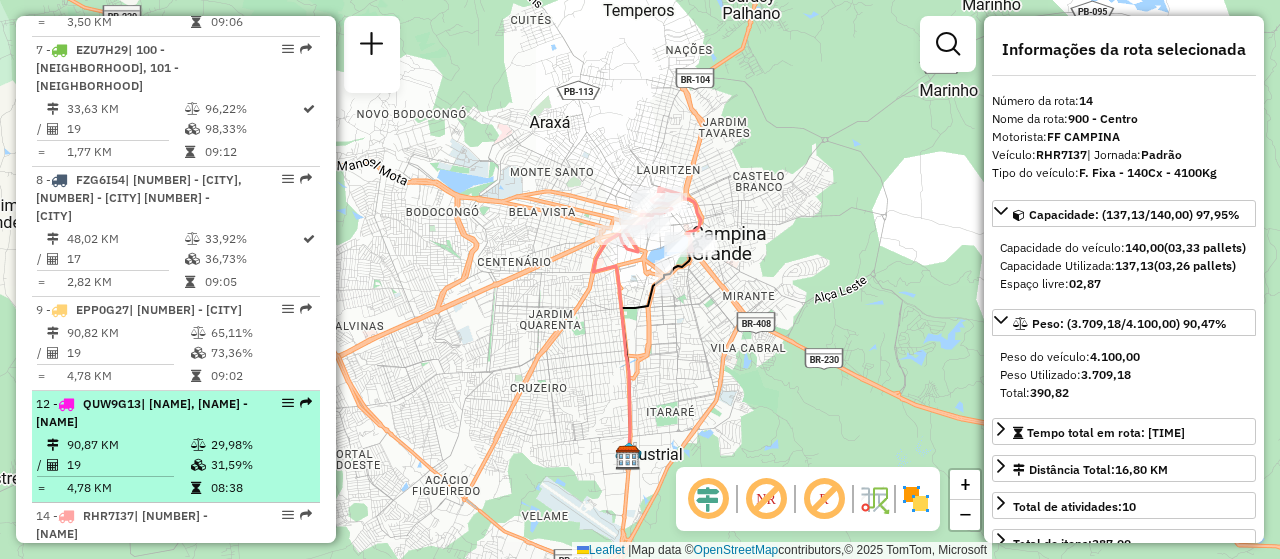 scroll, scrollTop: 1752, scrollLeft: 0, axis: vertical 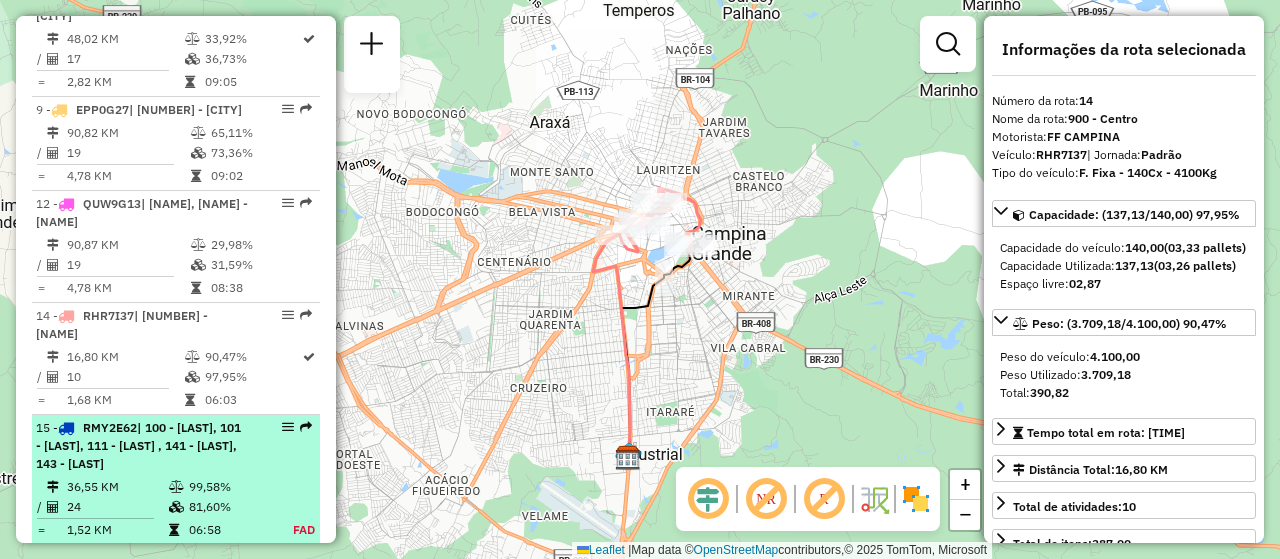 click on "| [PLATE_NUMBER] | [NAME], [NAME] , [NAME] - [NAME], [NAME] - [NAME]" at bounding box center [176, 446] 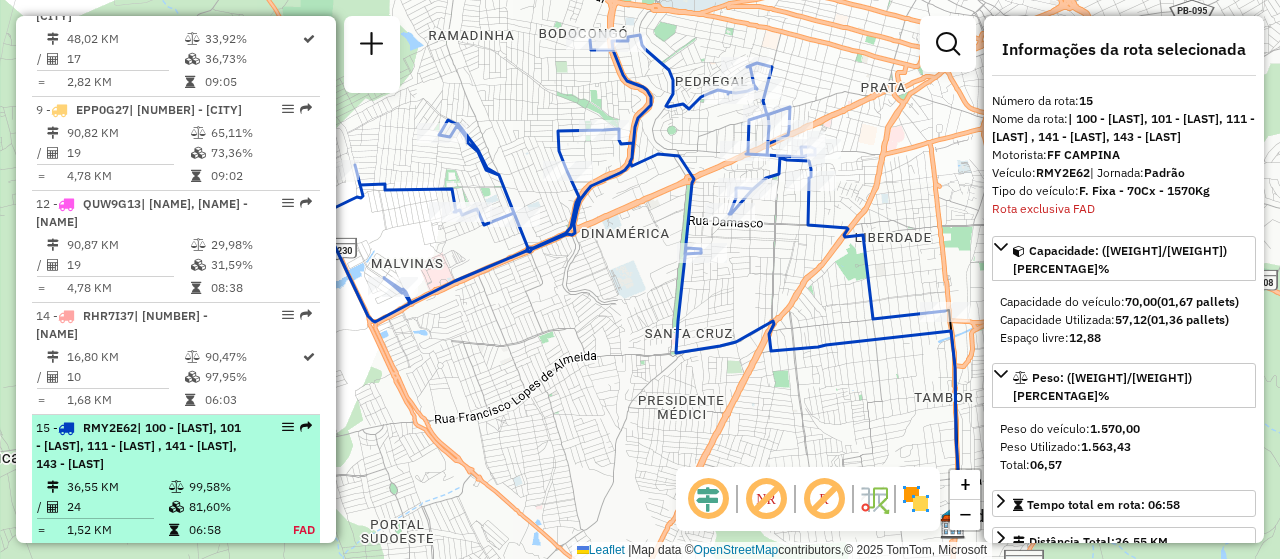 scroll, scrollTop: 2078, scrollLeft: 0, axis: vertical 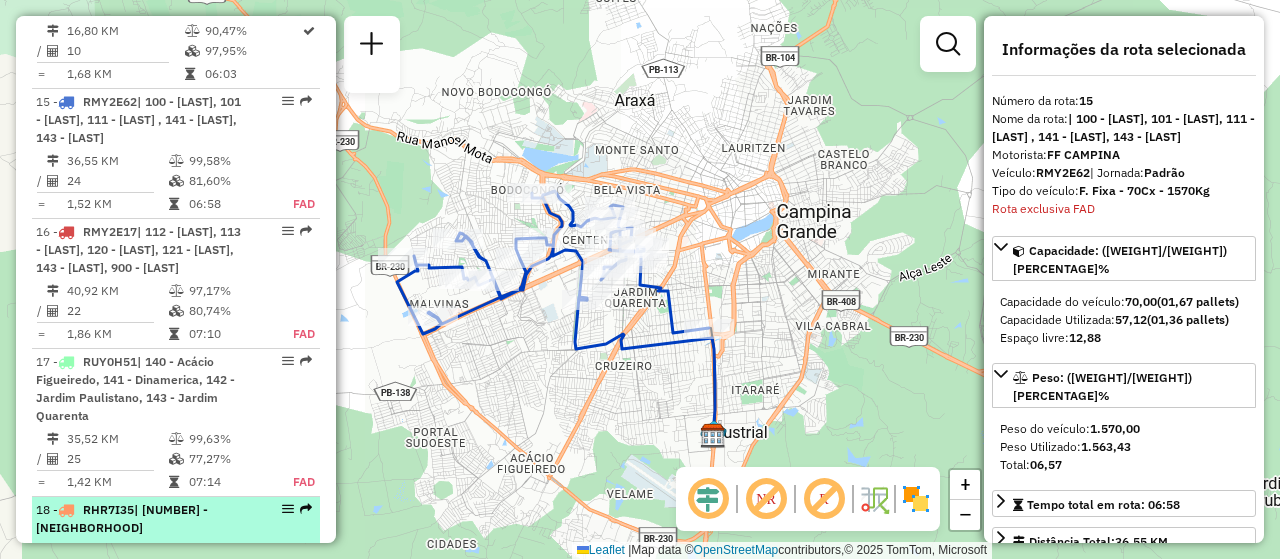 click on "[PLATE] | [NAME] [DISTANCE] KM [PERCENTAGE]% / [NUMBER] [PERCENTAGE]% = [DISTANCE] KM [TIME]" at bounding box center (176, 553) 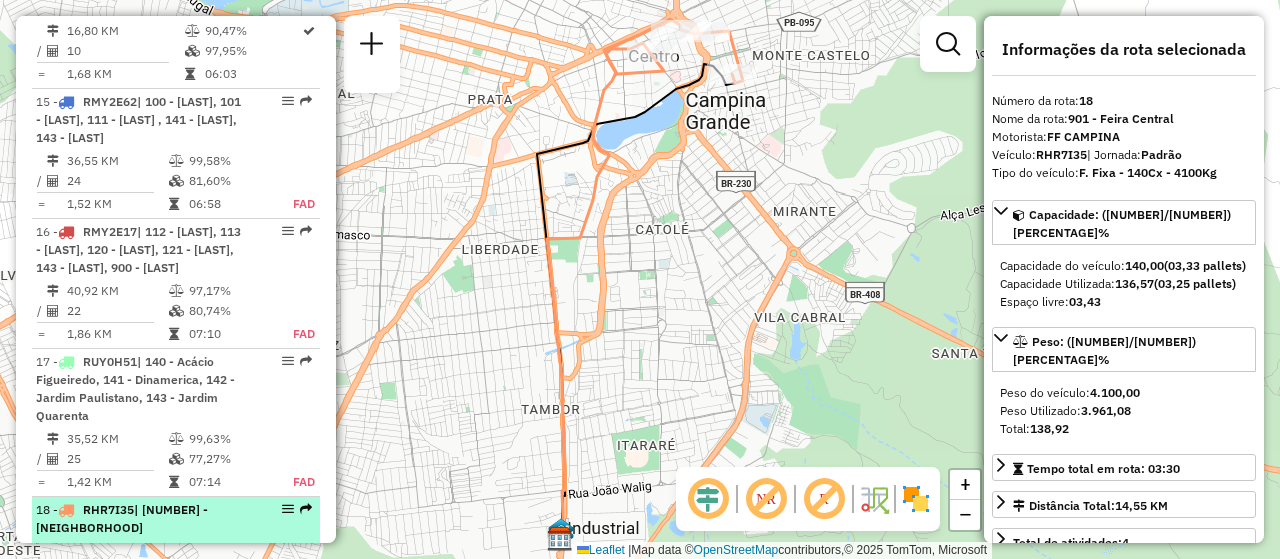 scroll, scrollTop: 2178, scrollLeft: 0, axis: vertical 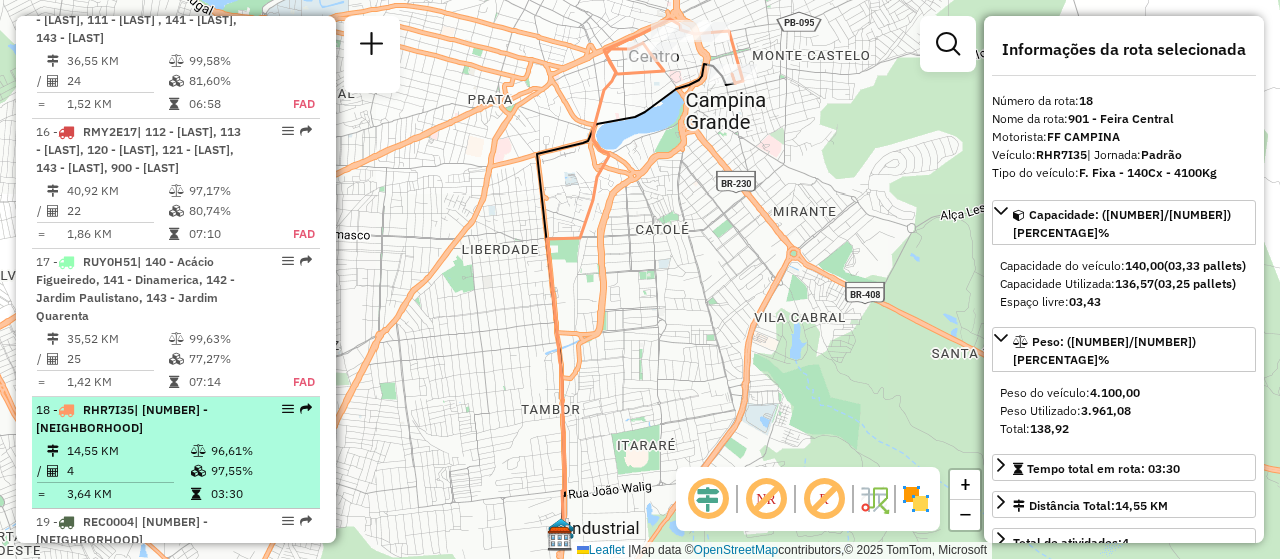 click on "19 -       [PLATE]   | 901 - [NEIGHBORHOOD]" at bounding box center [142, 531] 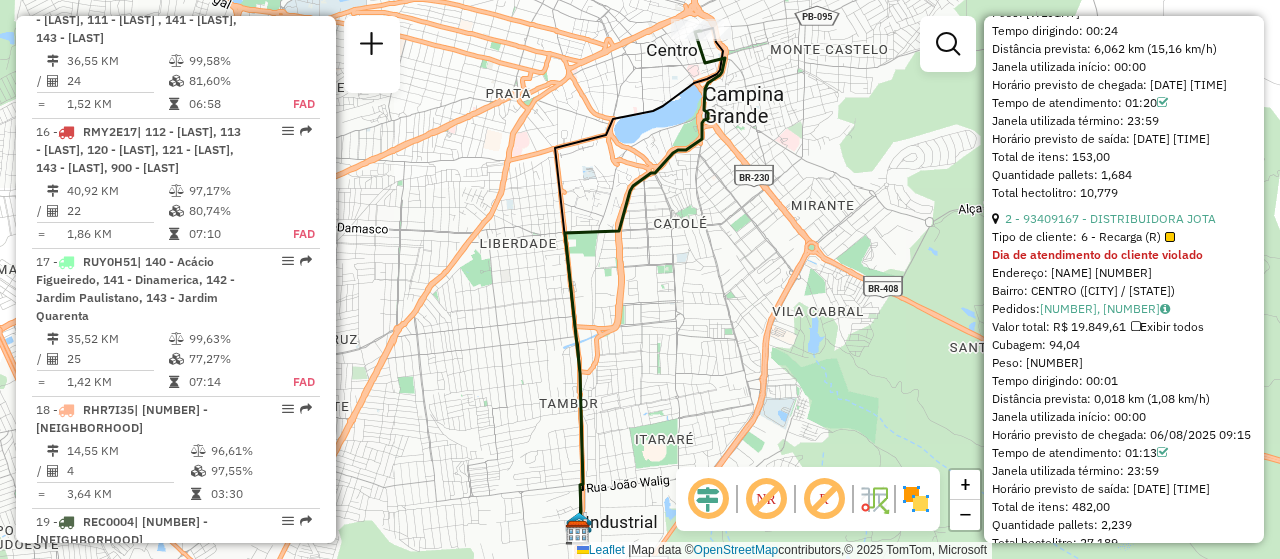scroll, scrollTop: 1076, scrollLeft: 0, axis: vertical 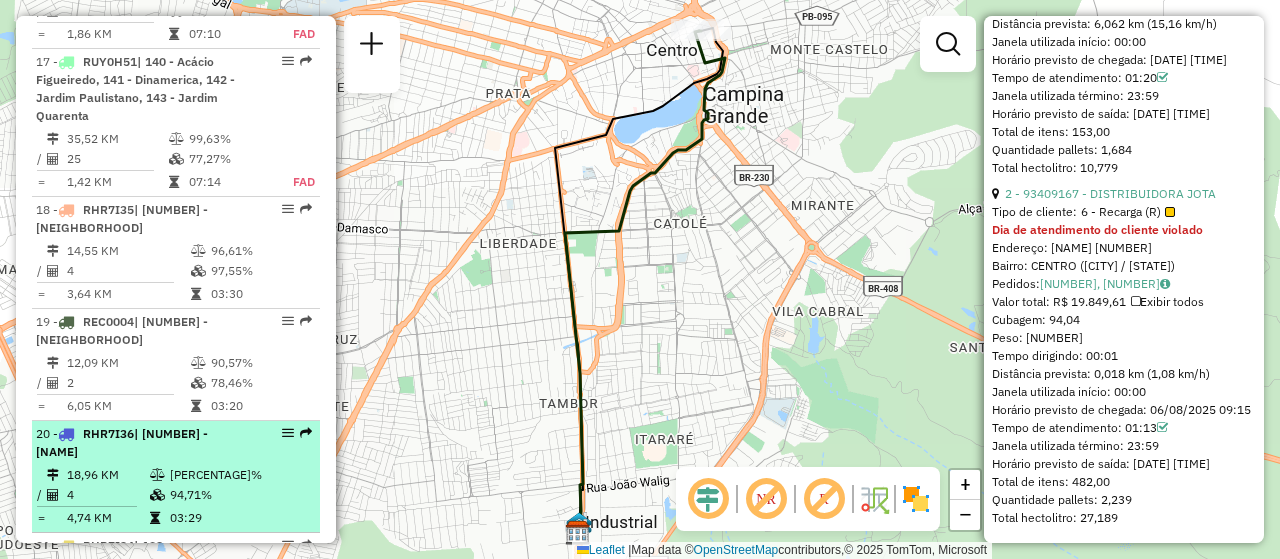 click on "[PERCENTAGE]%" at bounding box center [241, 475] 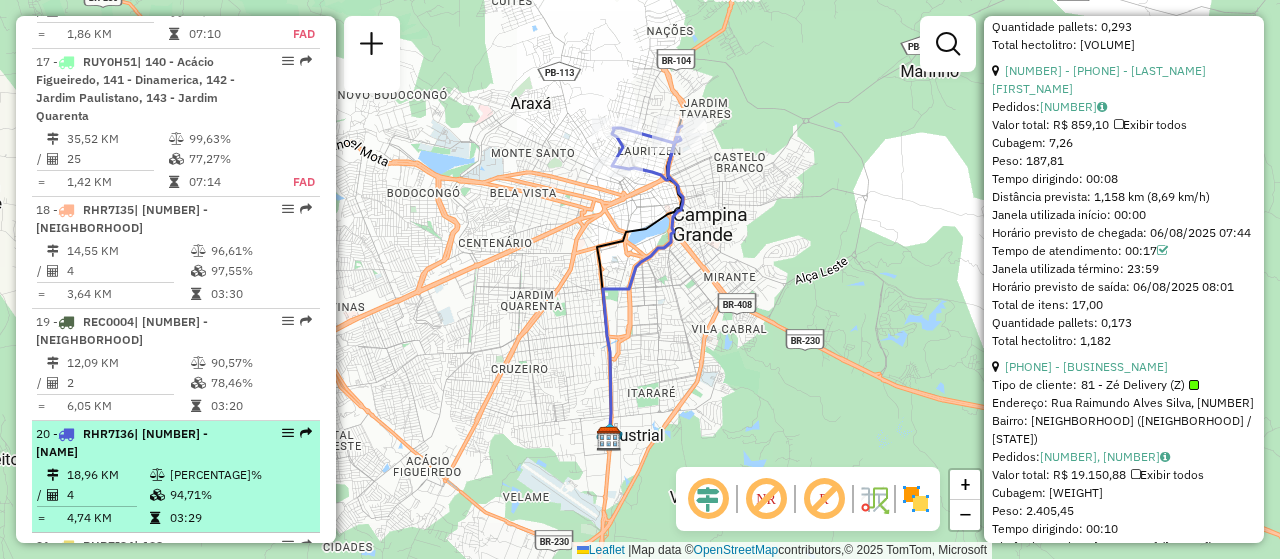 scroll, scrollTop: 2478, scrollLeft: 0, axis: vertical 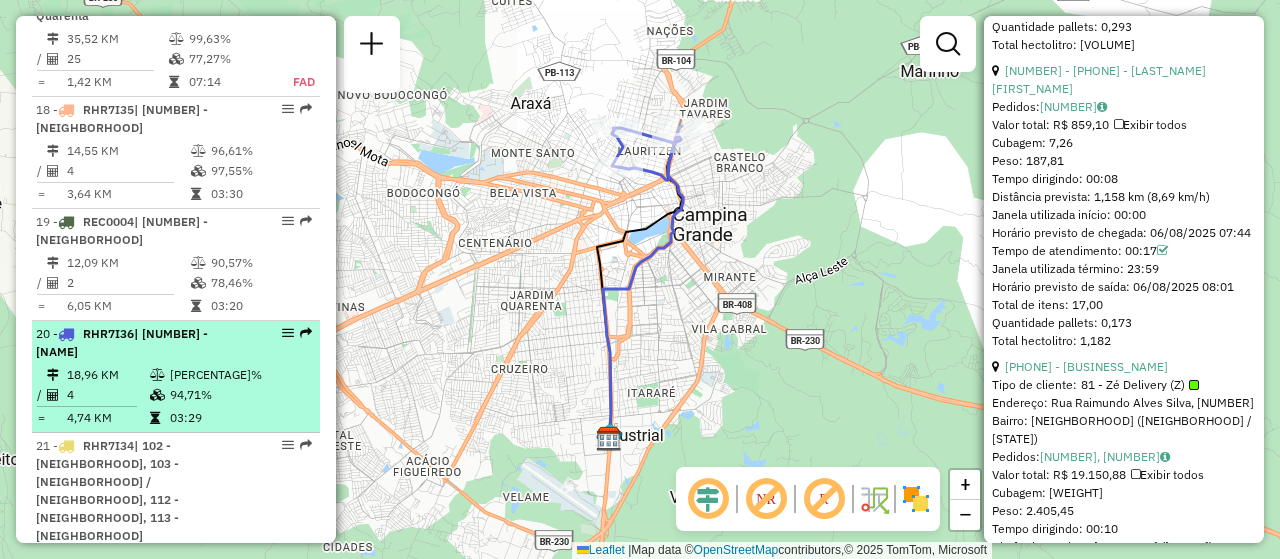 click at bounding box center (155, 418) 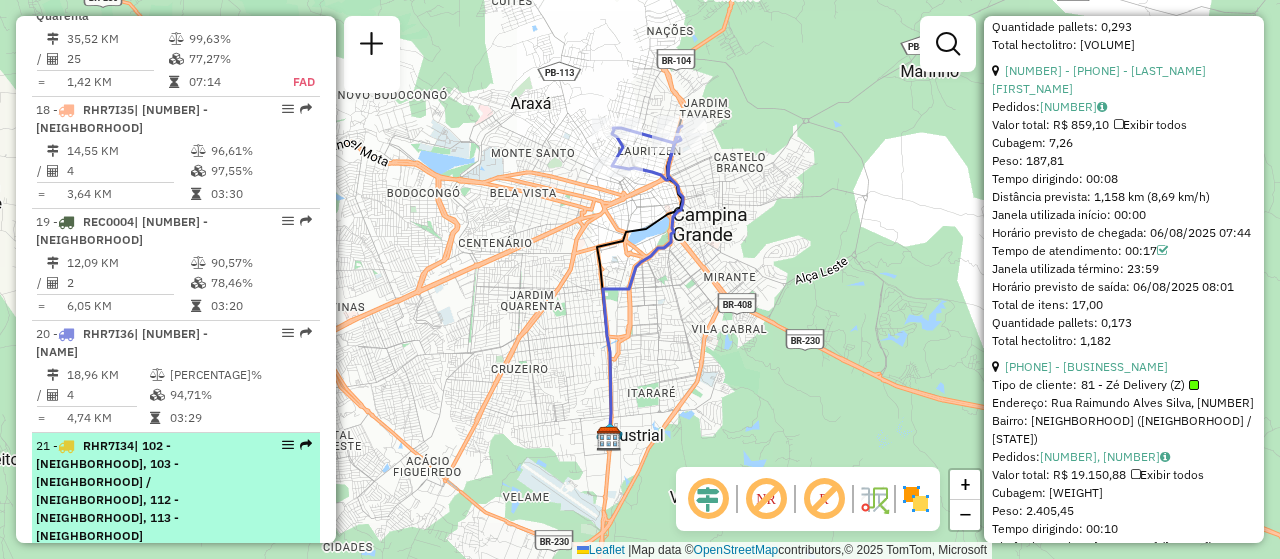 click on "21 -       [PLATE]   | 102 - [NEIGHBORHOOD], 103 - [NEIGHBORHOOD] / [NEIGHBORHOOD], 112 - [NEIGHBORHOOD], 113 - [NEIGHBORHOOD]" at bounding box center (142, 491) 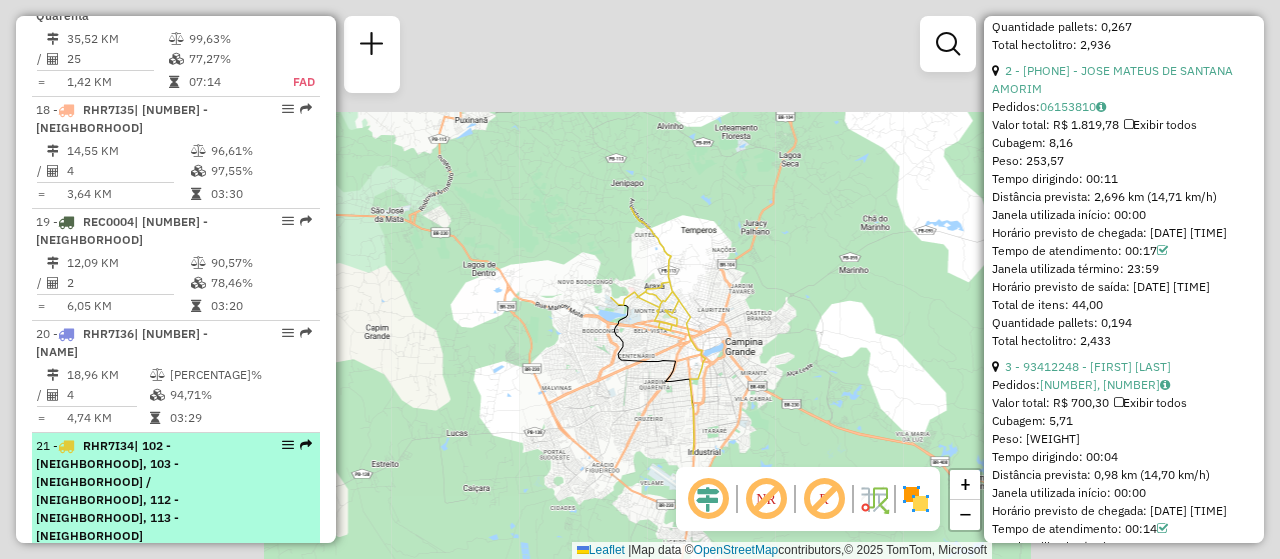 scroll, scrollTop: 1112, scrollLeft: 0, axis: vertical 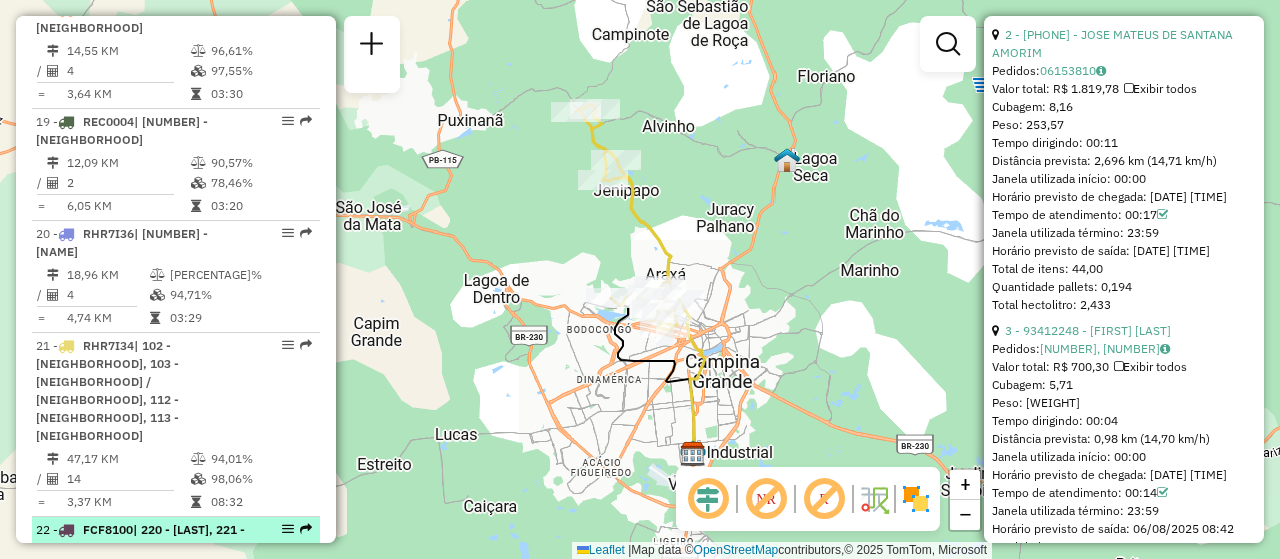 click on "| [PLATE_NUMBER] | [NAME], [NAME] -  [NAME]" at bounding box center [142, 539] 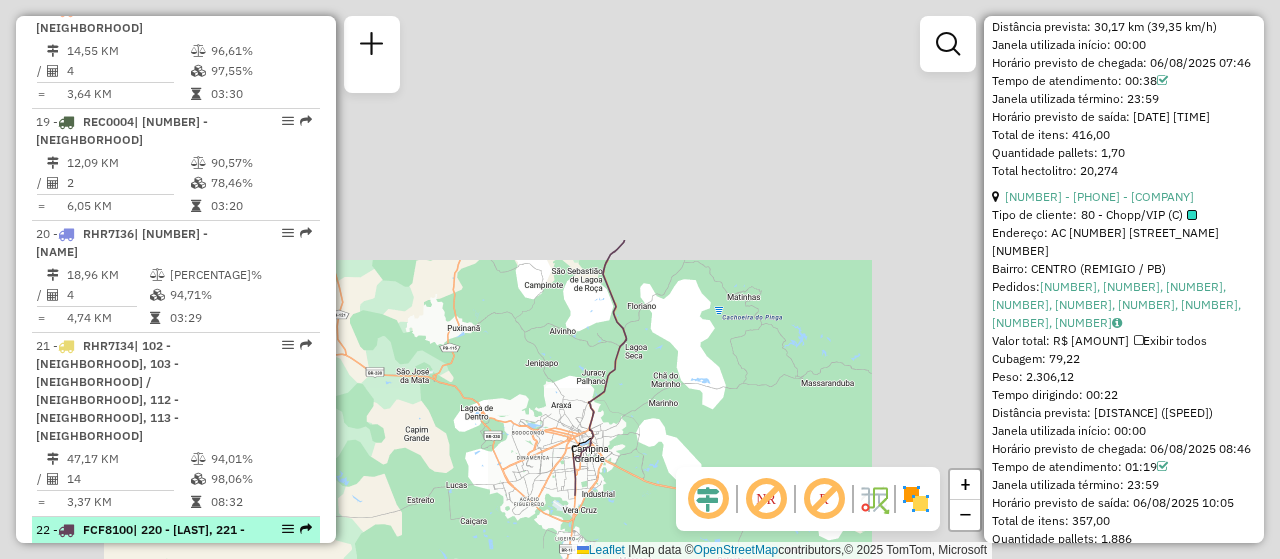 scroll, scrollTop: 1076, scrollLeft: 0, axis: vertical 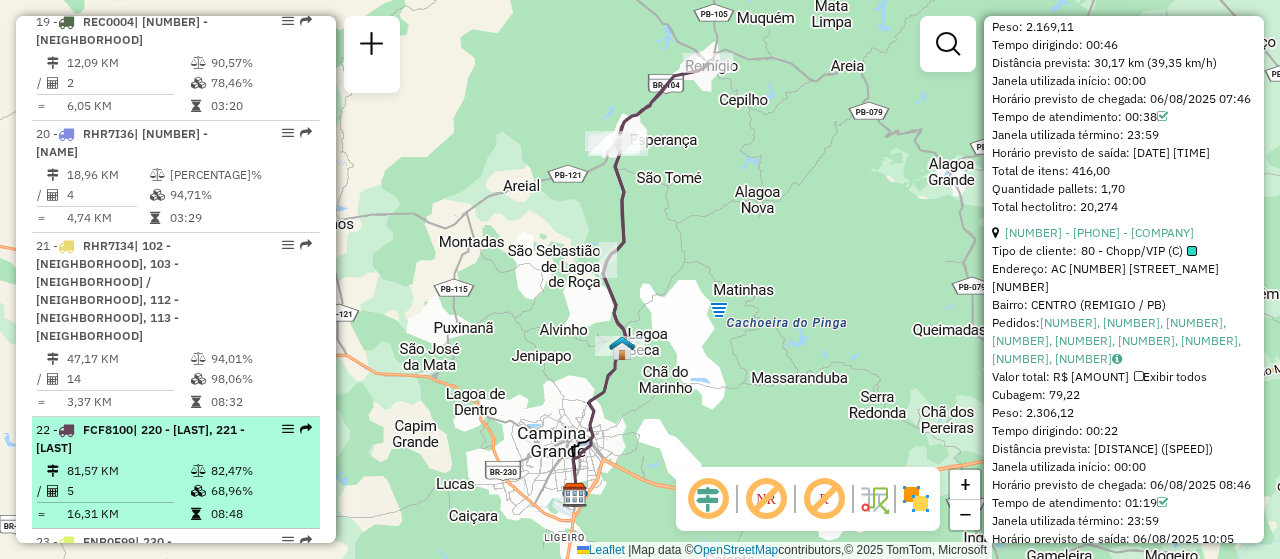 click on "[NUMBER] - ENP0E99 | [NUMBER] - Lagoa Seca, [NUMBER] - Matinhas" at bounding box center [142, 560] 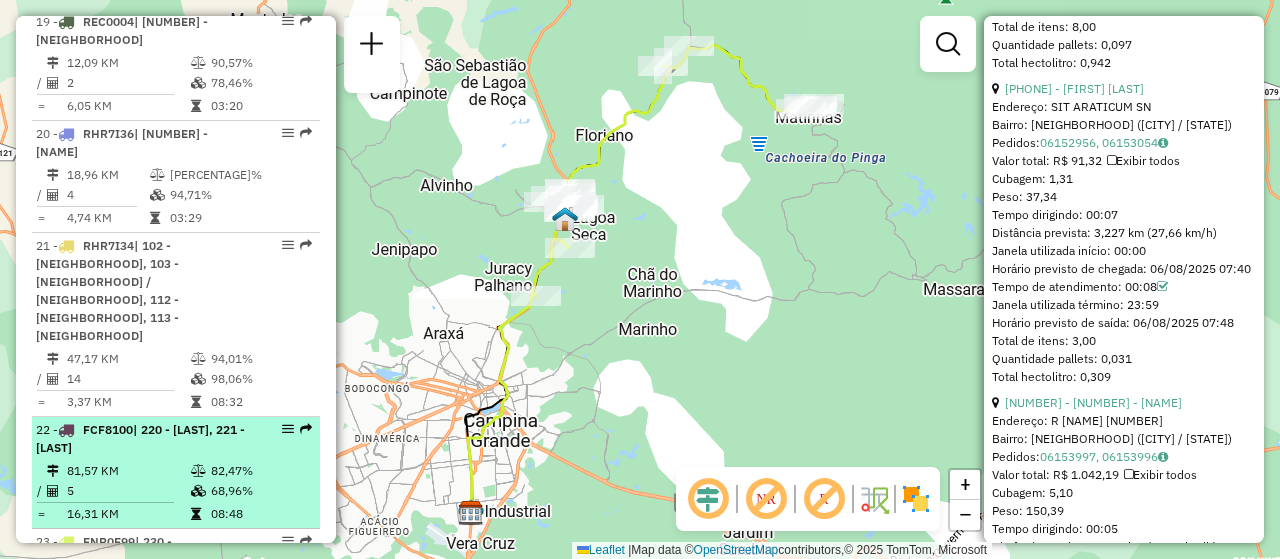 scroll, scrollTop: 2778, scrollLeft: 0, axis: vertical 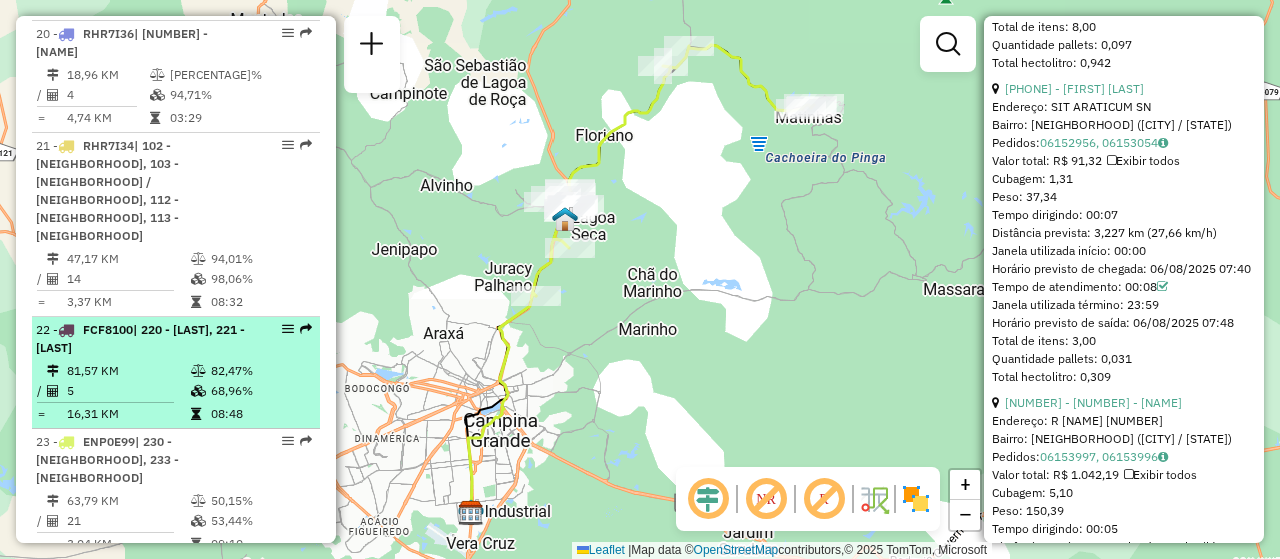 click on "24 -       [PLATE]   | 310 - [NEIGHBORHOOD]" at bounding box center (142, 572) 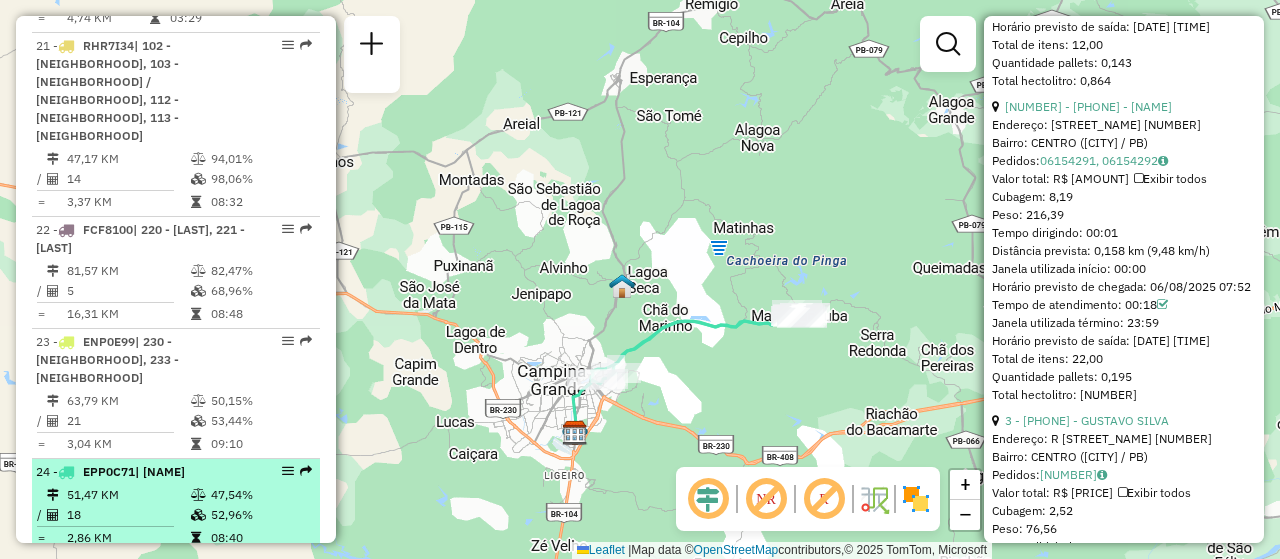 scroll, scrollTop: 2978, scrollLeft: 0, axis: vertical 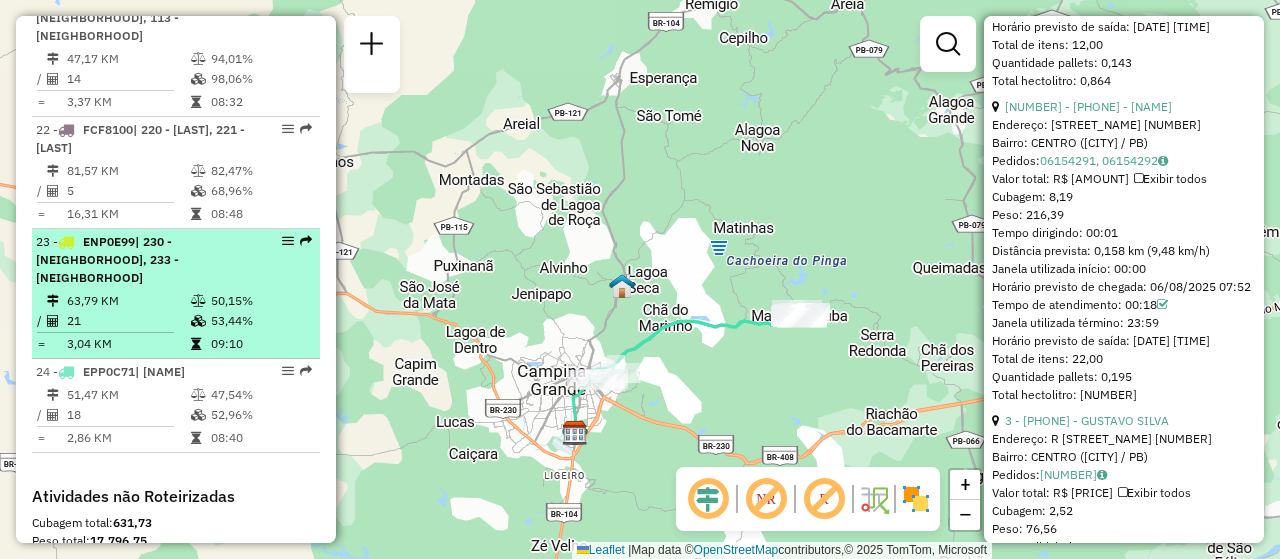 click at bounding box center [198, 301] 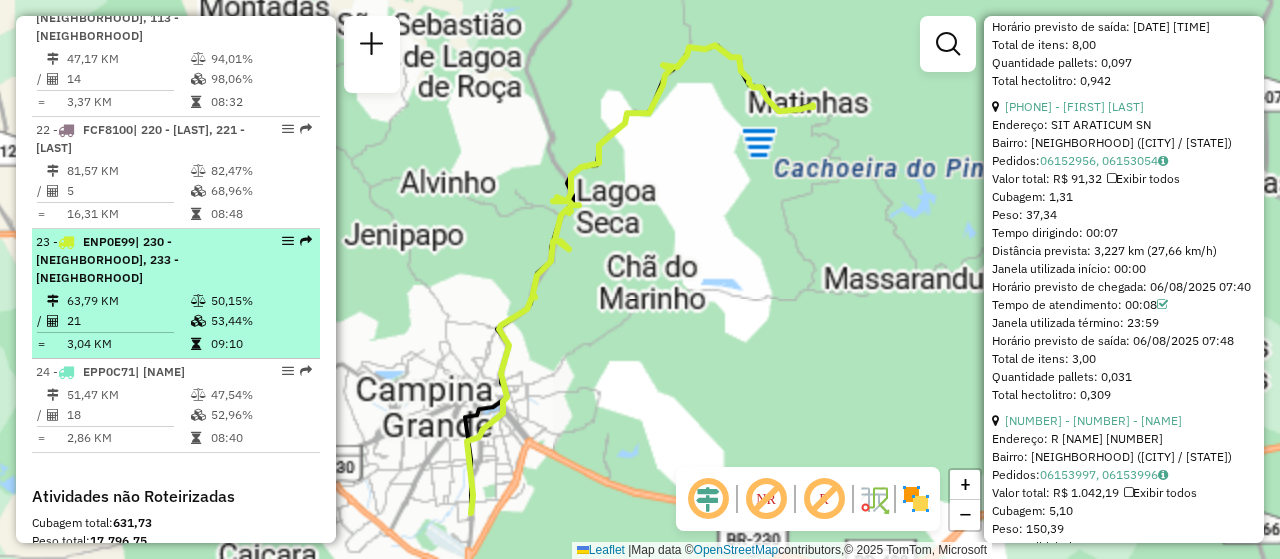 scroll, scrollTop: 1094, scrollLeft: 0, axis: vertical 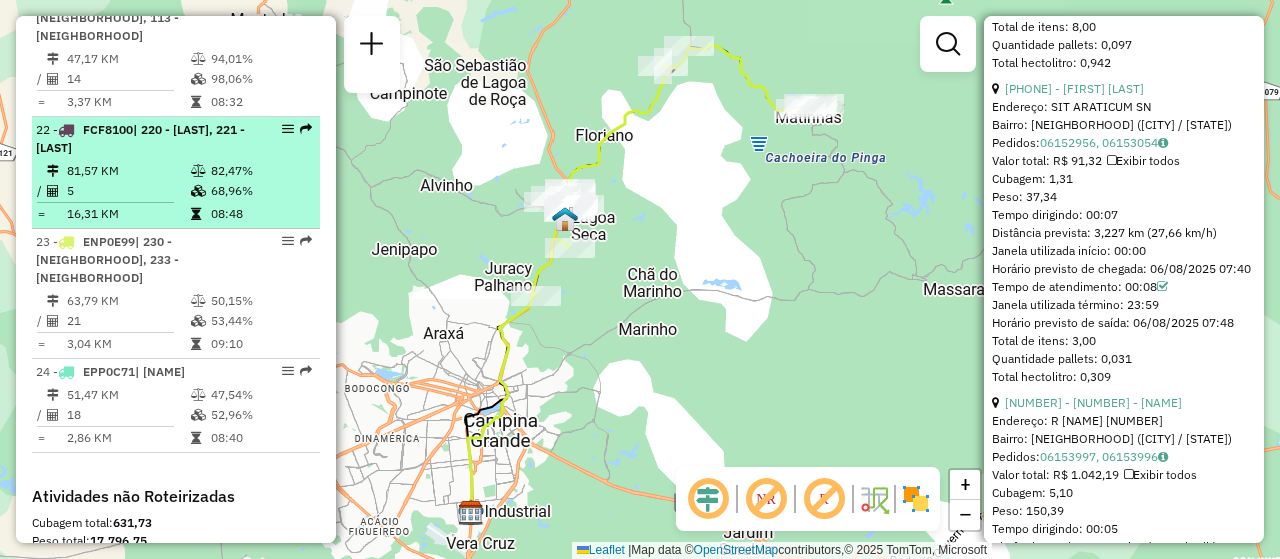 click at bounding box center [198, 191] 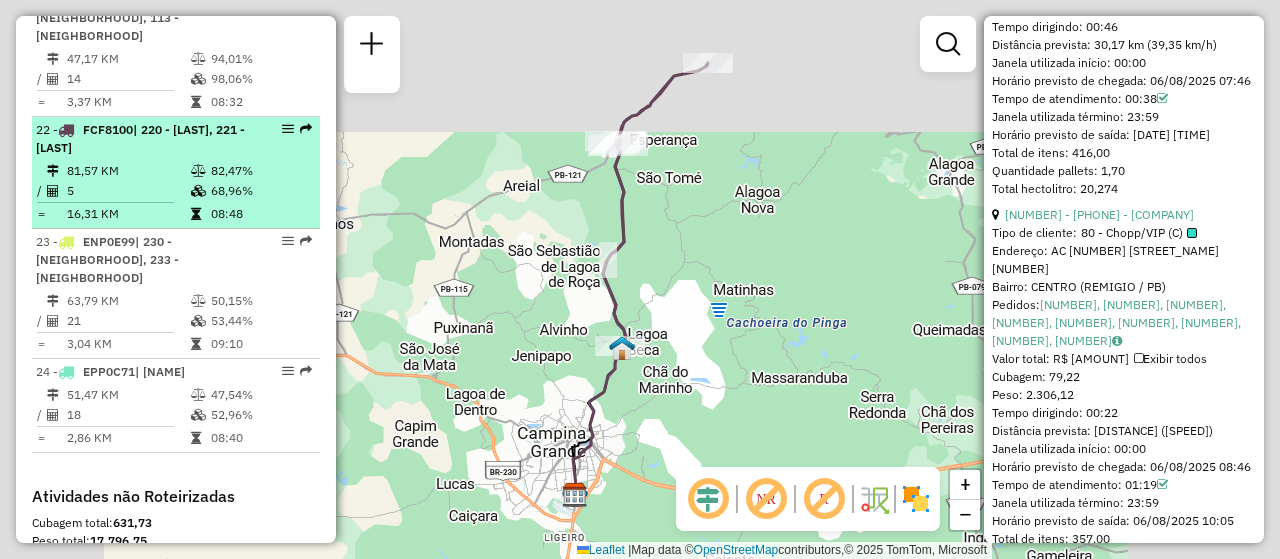 scroll, scrollTop: 1076, scrollLeft: 0, axis: vertical 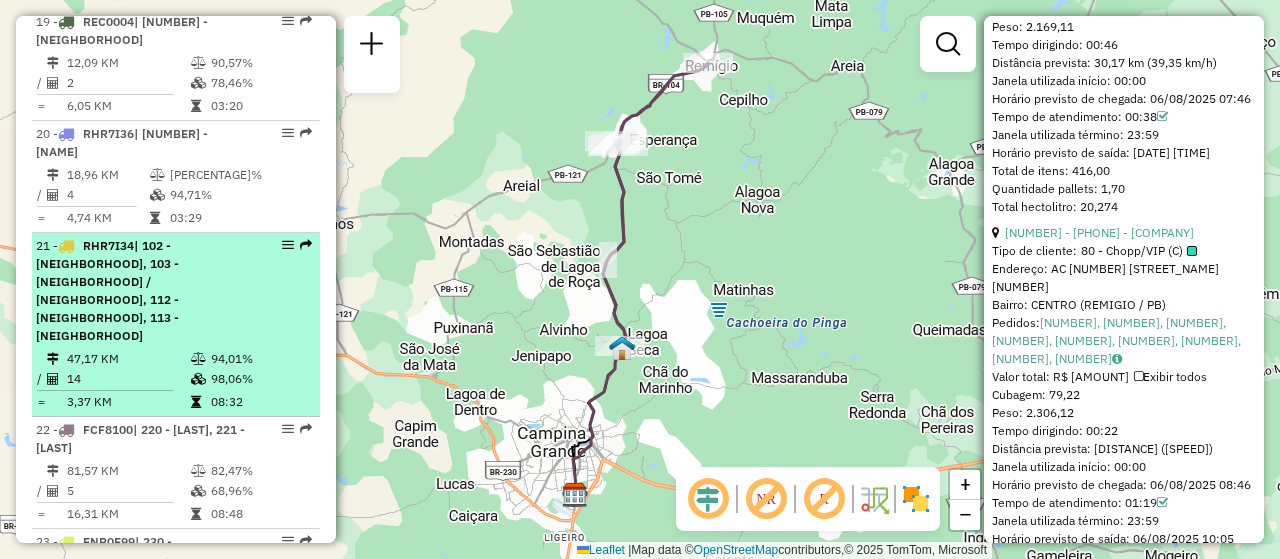click on "21 -       [PLATE]   | 102 - [NEIGHBORHOOD], 103 - [NEIGHBORHOOD] / [NEIGHBORHOOD], 112 - [NEIGHBORHOOD], 113 - [NEIGHBORHOOD]" at bounding box center [142, 291] 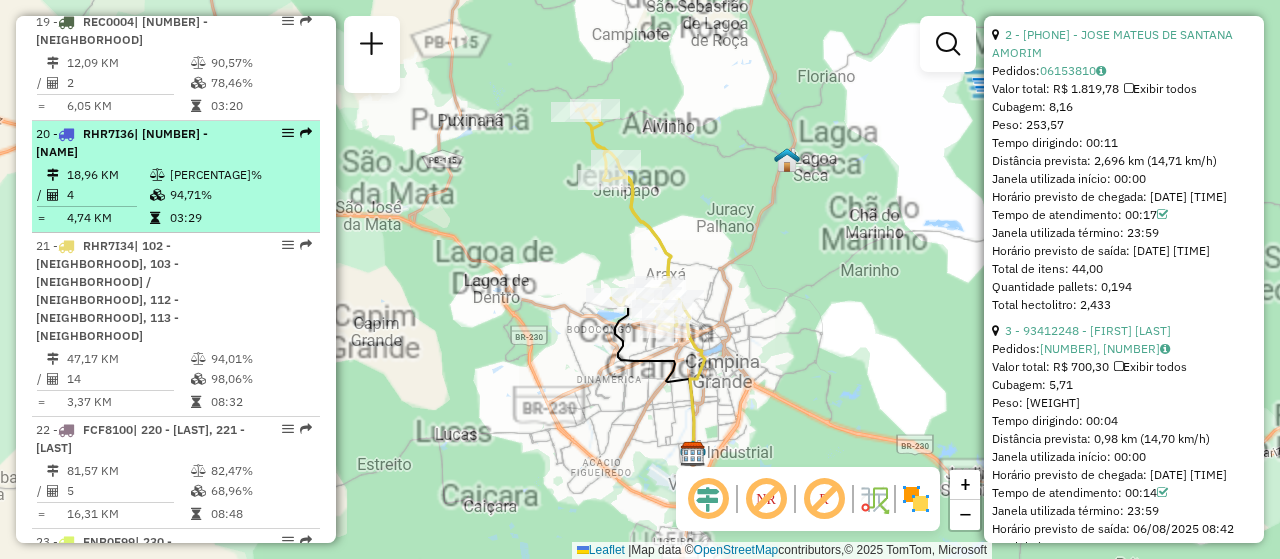 click on "94,71%" at bounding box center [241, 195] 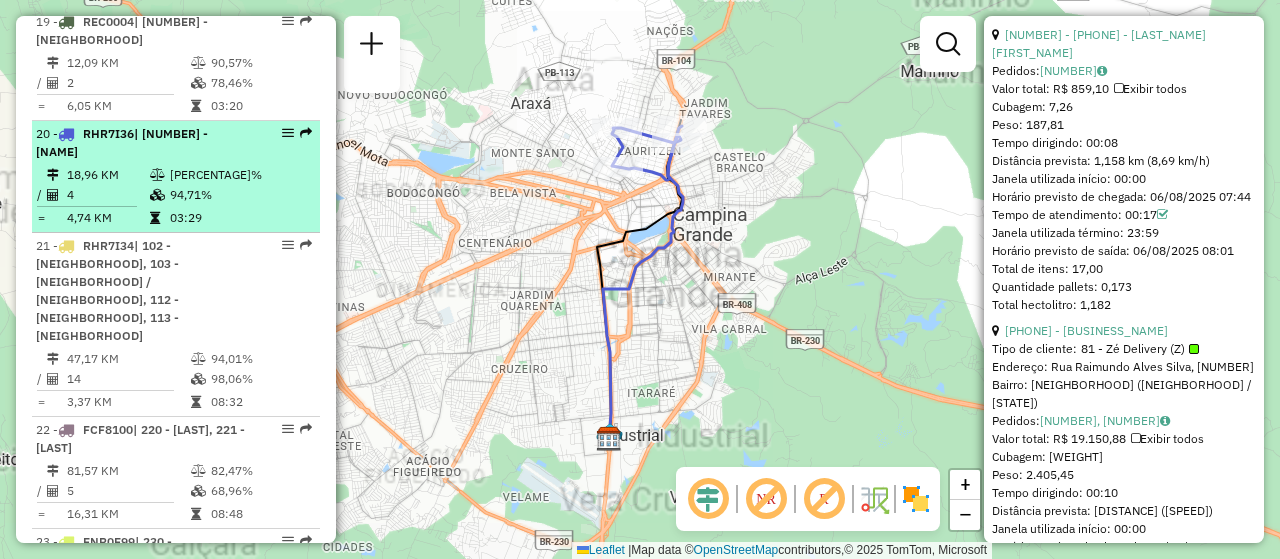 scroll, scrollTop: 1076, scrollLeft: 0, axis: vertical 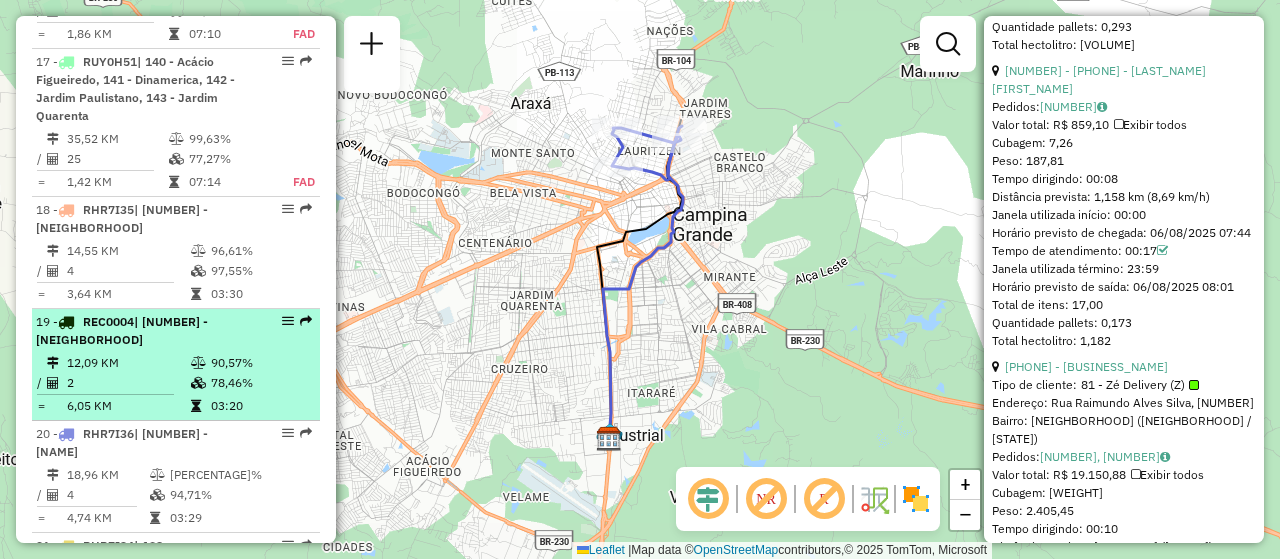 click on "78,46%" at bounding box center [260, 383] 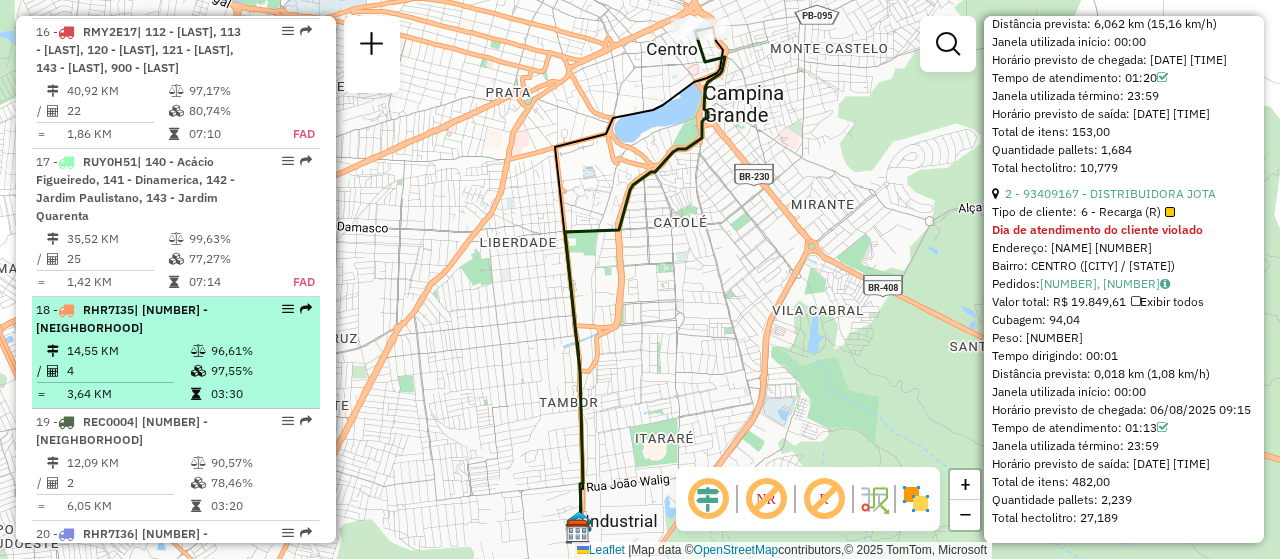 scroll, scrollTop: 2178, scrollLeft: 0, axis: vertical 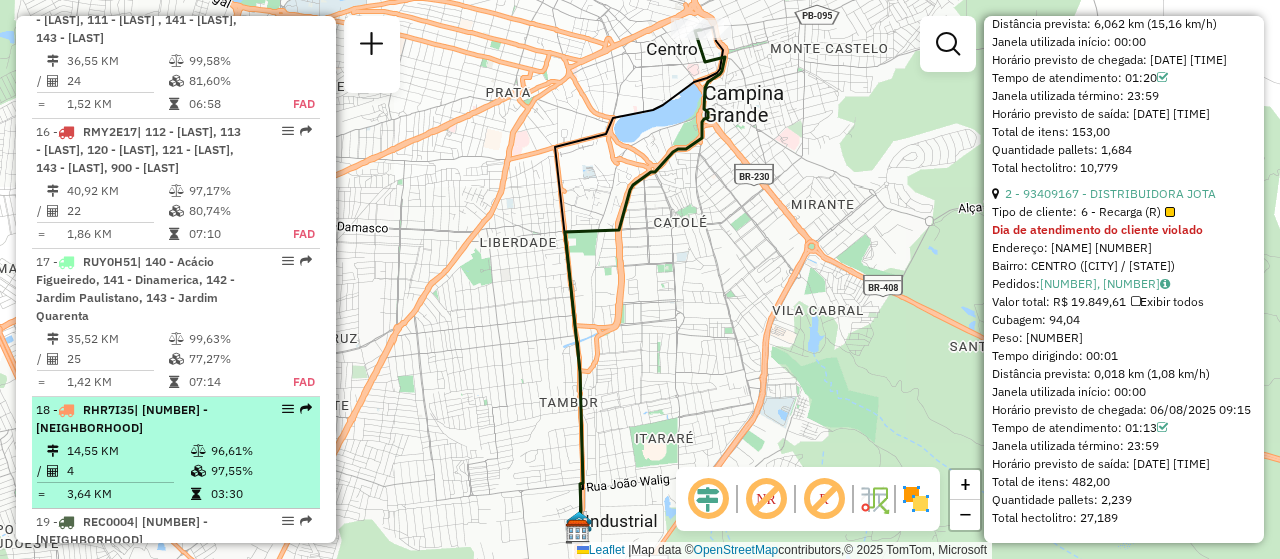 click on "77,27%" at bounding box center (229, 359) 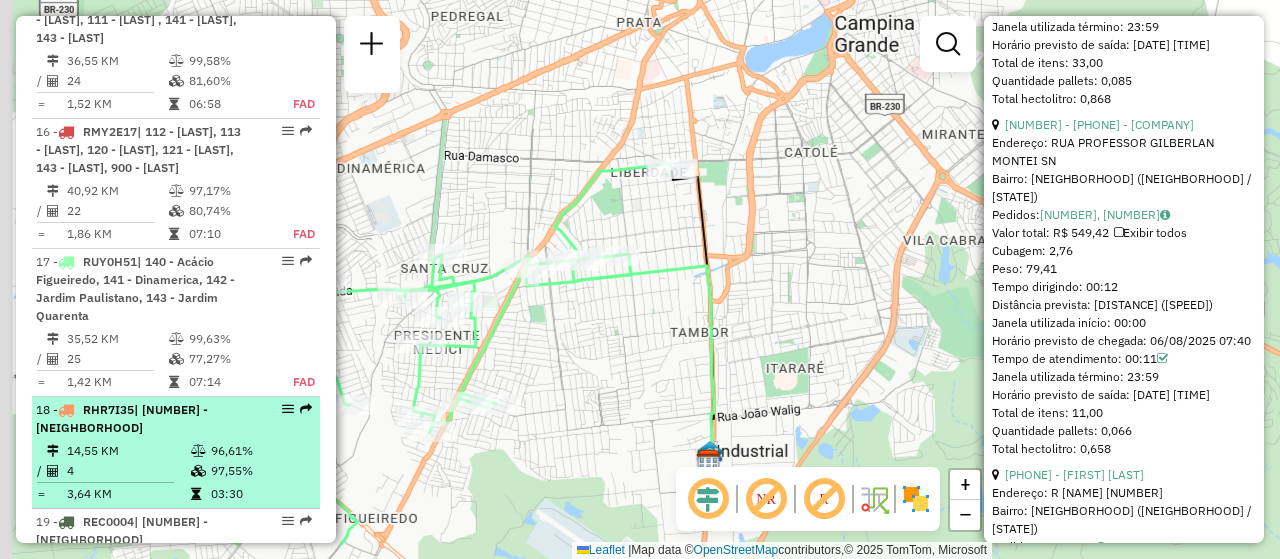 scroll, scrollTop: 1112, scrollLeft: 0, axis: vertical 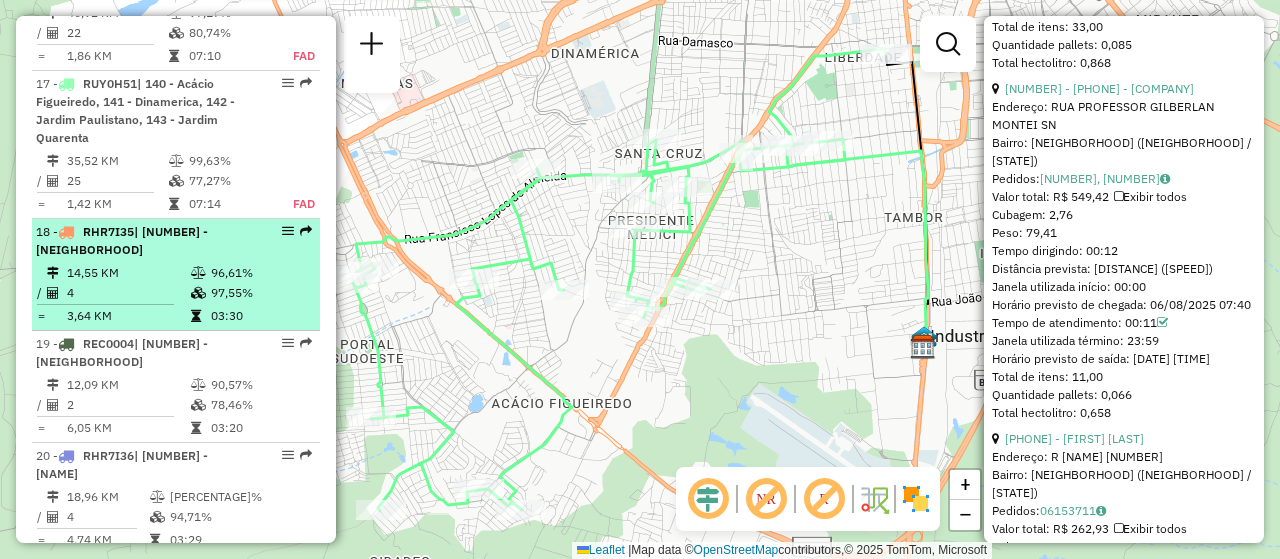 click on "96,61%" at bounding box center (260, 273) 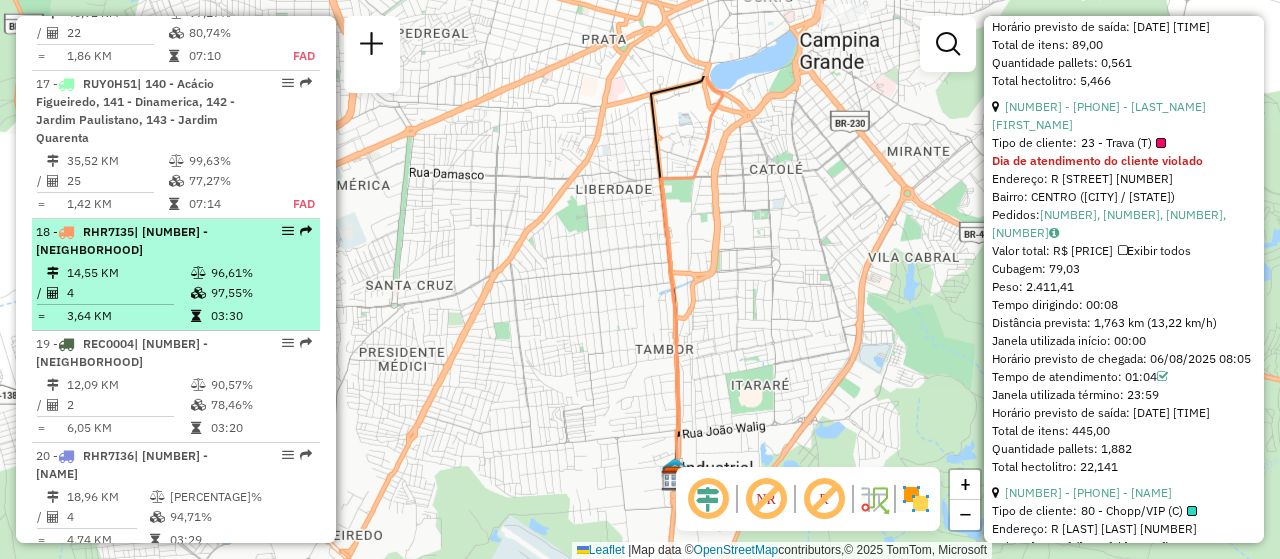scroll, scrollTop: 1076, scrollLeft: 0, axis: vertical 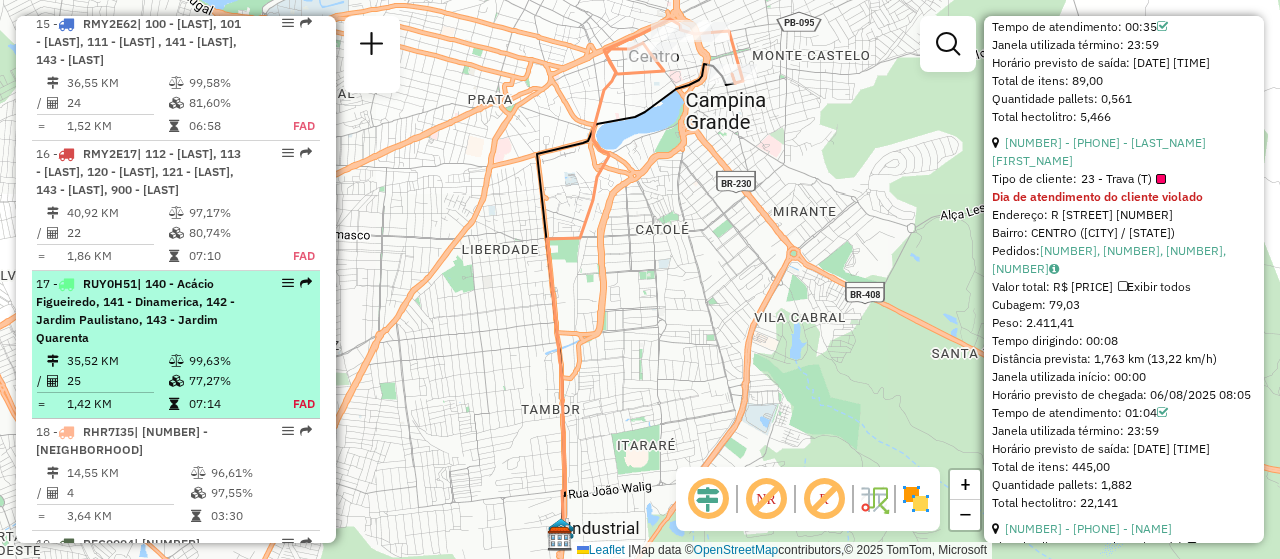 click on "[NUMBER] - [STREET_CODE] | [NUMBER] - [NEIGHBORHOOD], [NUMBER] - [NEIGHBORHOOD], [NUMBER] - [NEIGHBORHOOD], [NUMBER] - [NEIGHBORHOOD], [NUMBER] - [NEIGHBORHOOD] bairros, [NUMBER] - [NEIGHBORHOOD] interior" at bounding box center (142, 311) 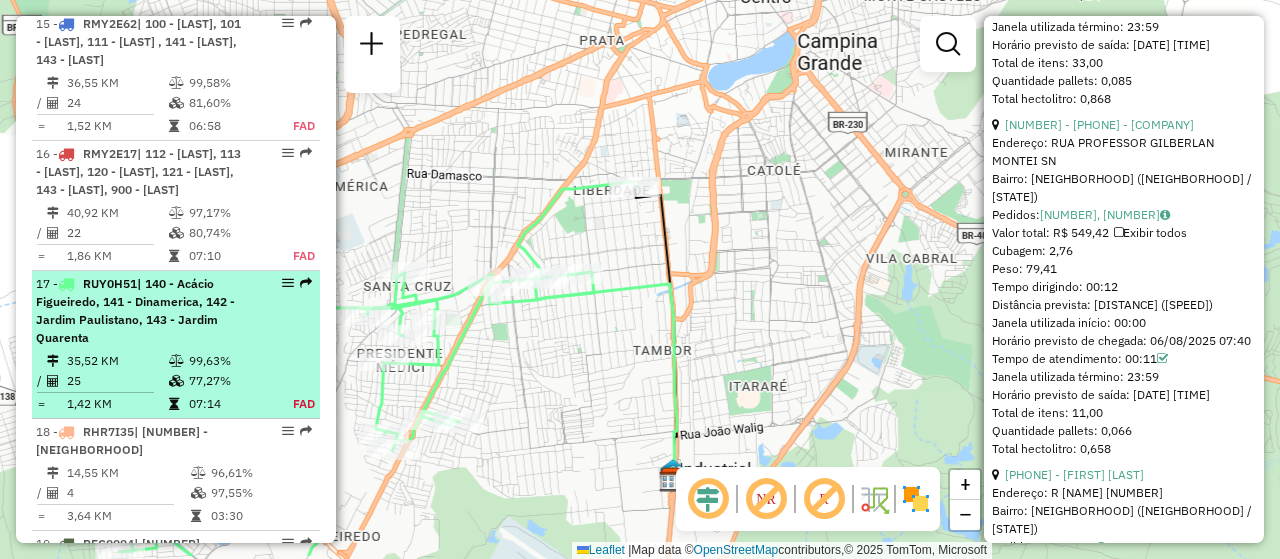 scroll, scrollTop: 1112, scrollLeft: 0, axis: vertical 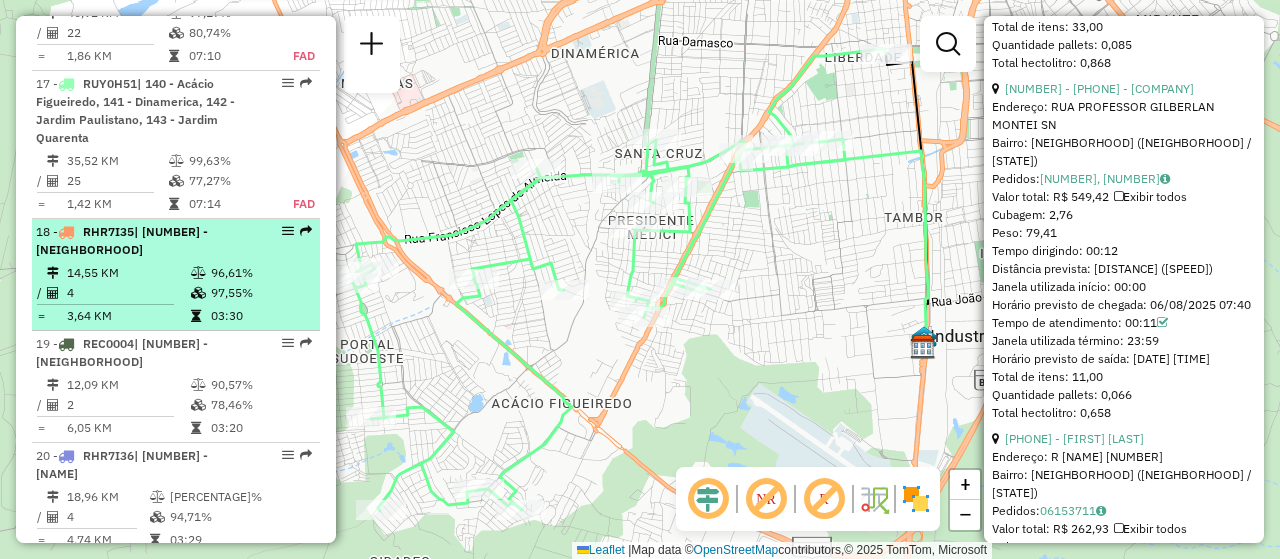 click on "[PLATE] | [NAME] [DISTANCE] KM [PERCENTAGE]% / [NUMBER] [PERCENTAGE]% = [DISTANCE] KM [TIME]" at bounding box center [176, 275] 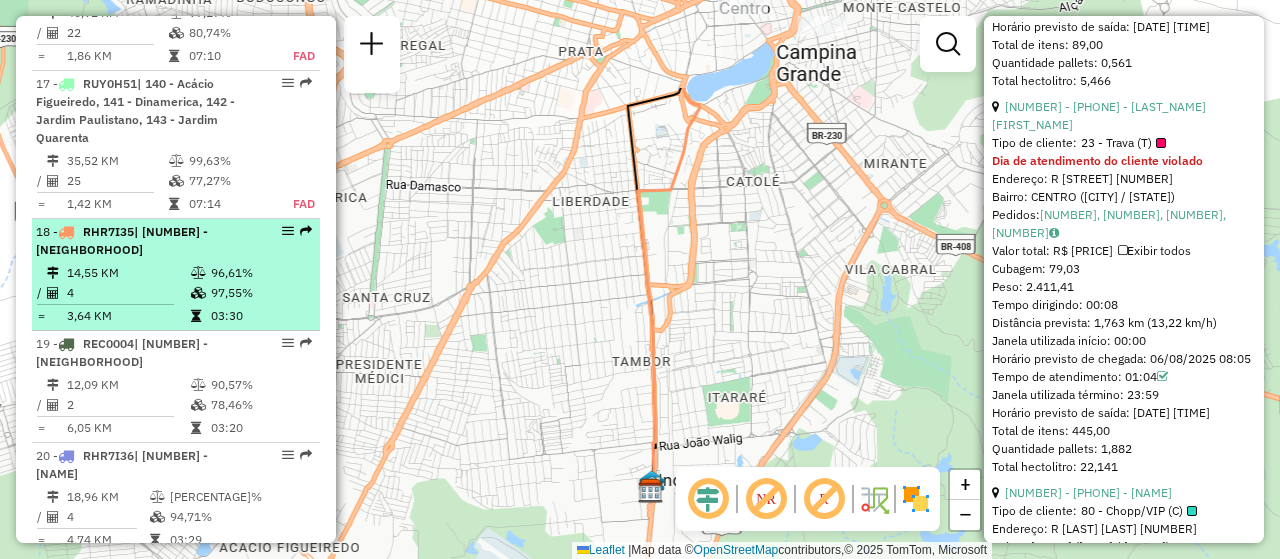 scroll, scrollTop: 1076, scrollLeft: 0, axis: vertical 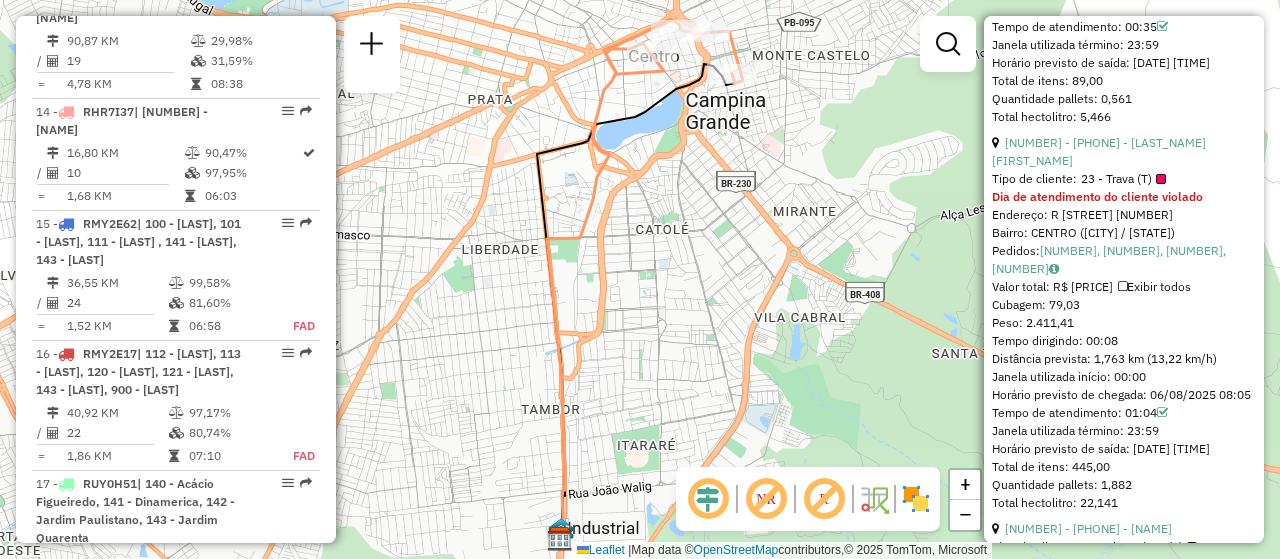 click on "| [PLATE_NUMBER] | [NAME], [NAME] , [NAME] - [NAME], [NAME] - [NAME]" at bounding box center (142, 242) 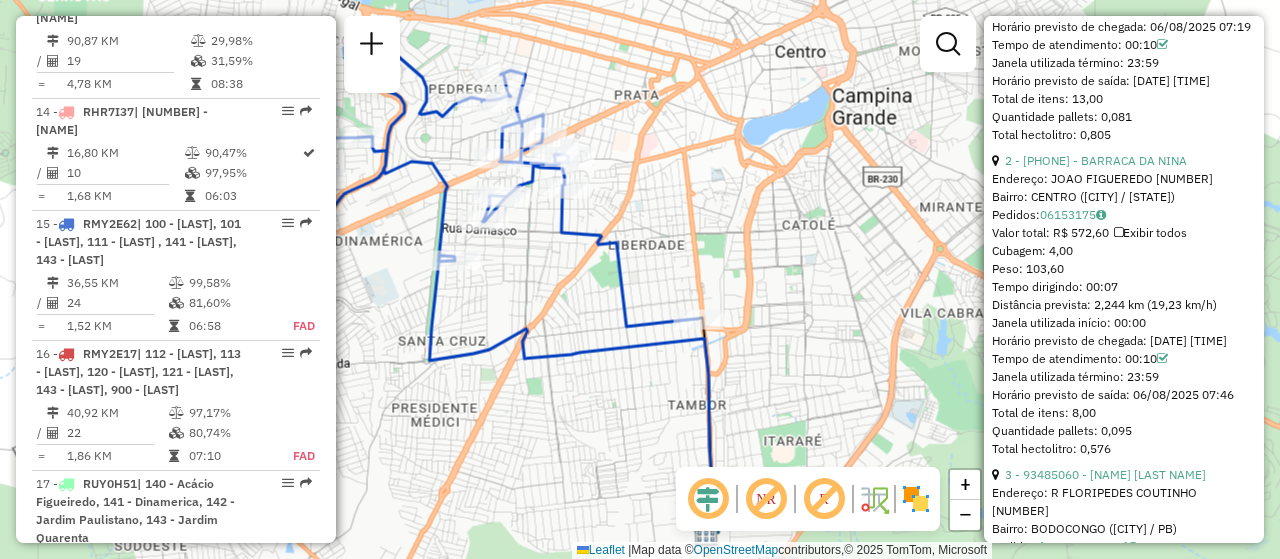scroll, scrollTop: 1112, scrollLeft: 0, axis: vertical 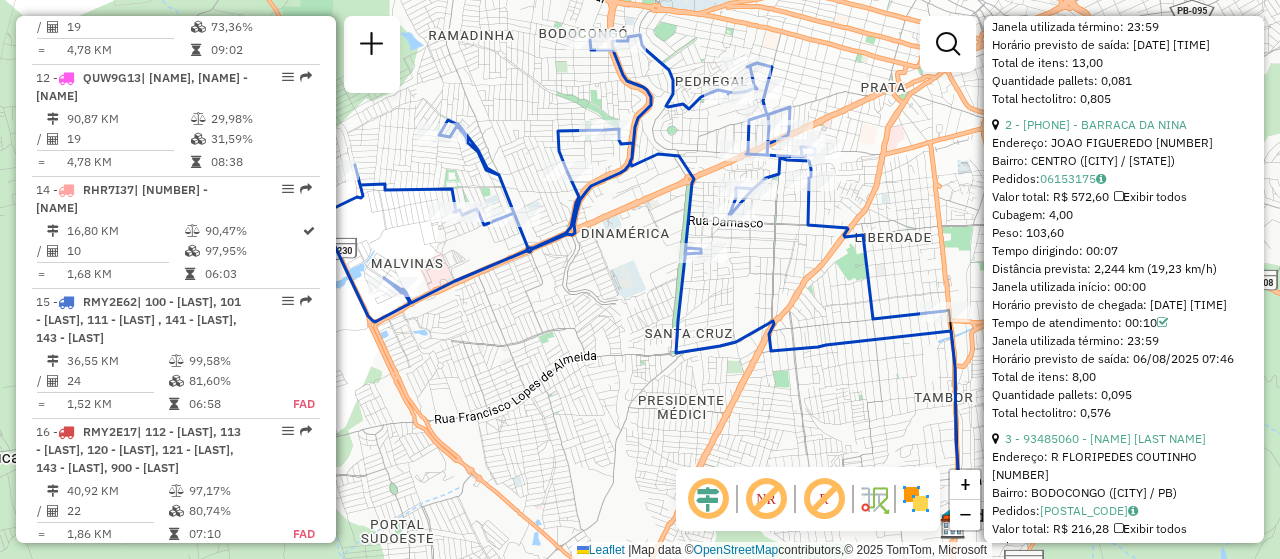 click on "97,95%" at bounding box center [252, 251] 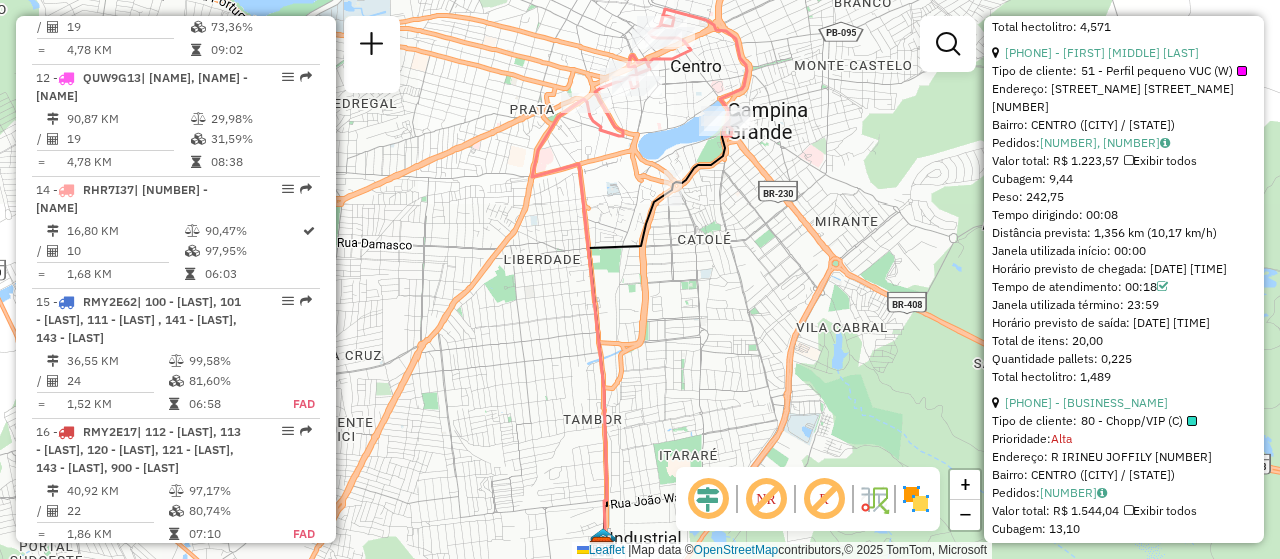 scroll, scrollTop: 1678, scrollLeft: 0, axis: vertical 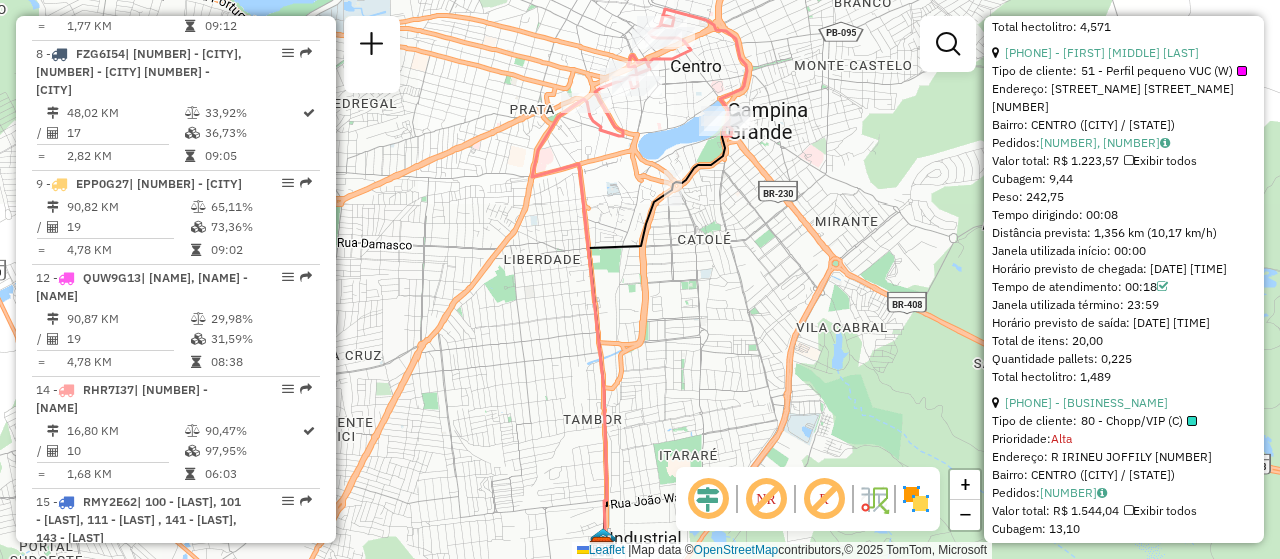 click on "73,36%" at bounding box center [260, 227] 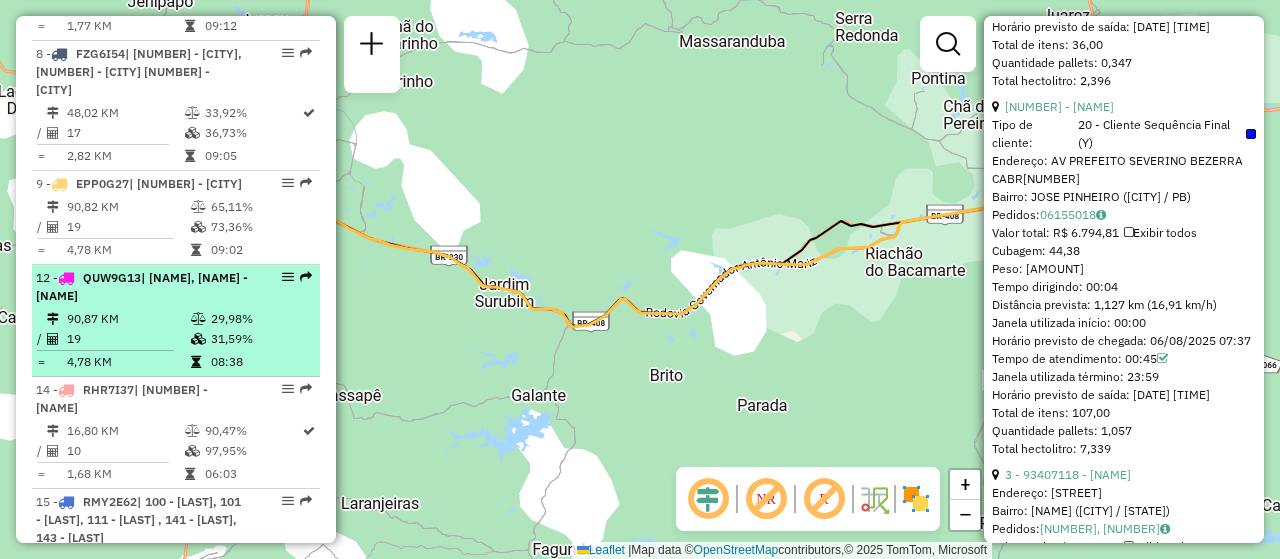 click on "31,59%" at bounding box center [260, 339] 